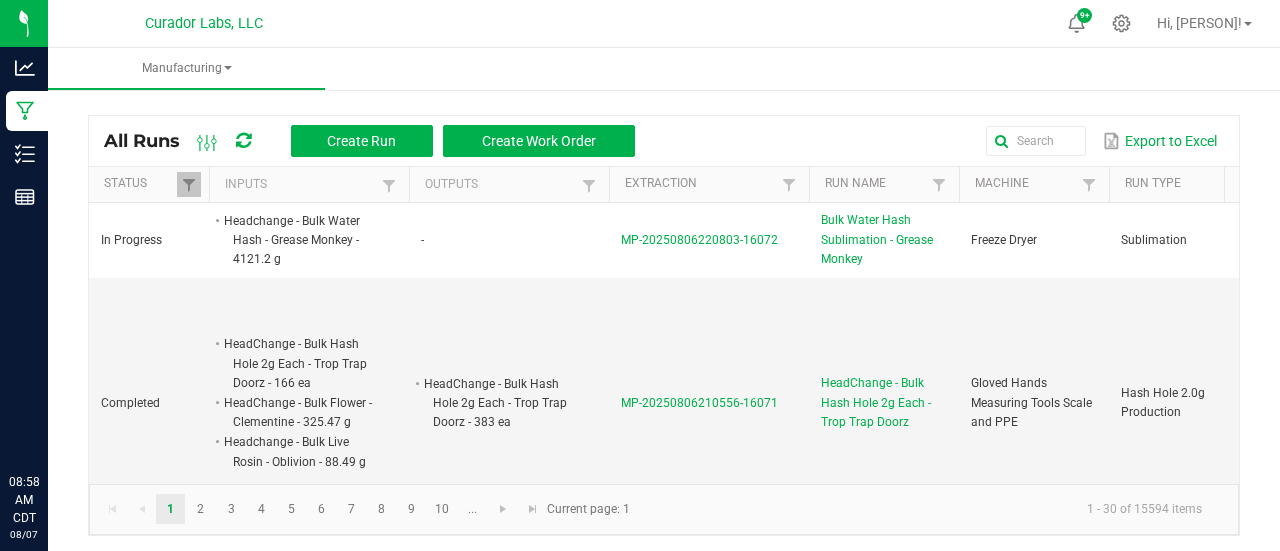 scroll, scrollTop: 0, scrollLeft: 0, axis: both 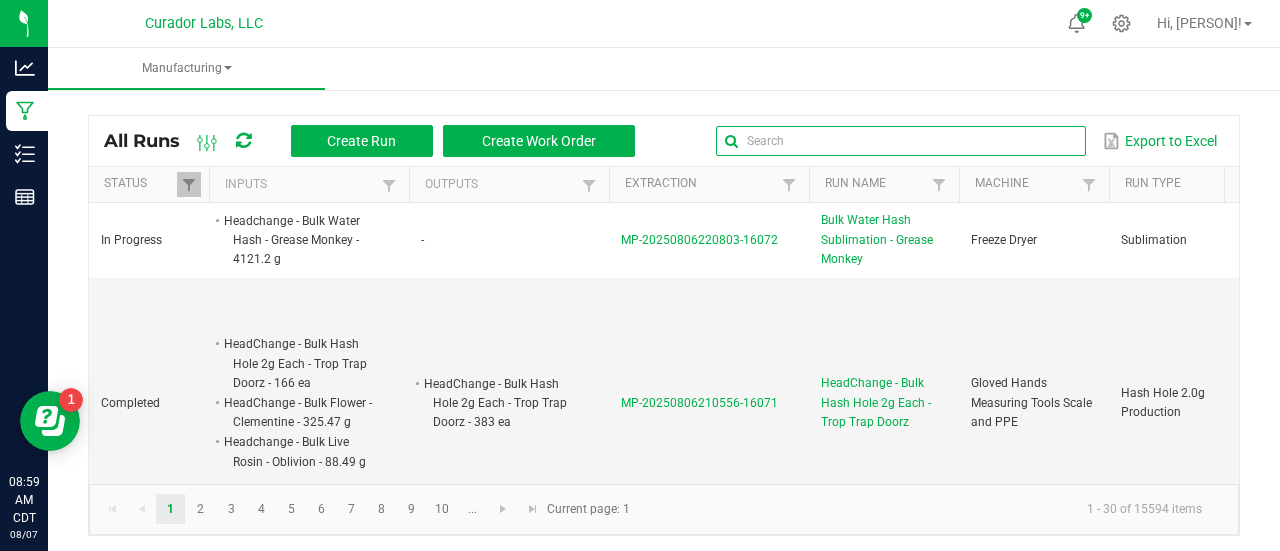 click at bounding box center [901, 141] 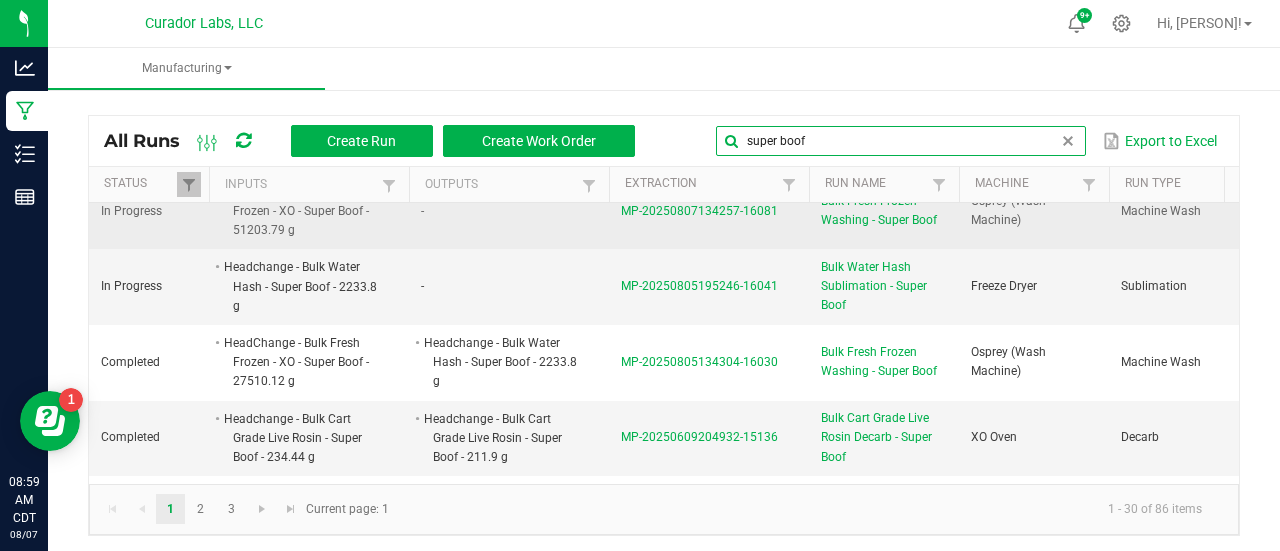scroll, scrollTop: 35, scrollLeft: 0, axis: vertical 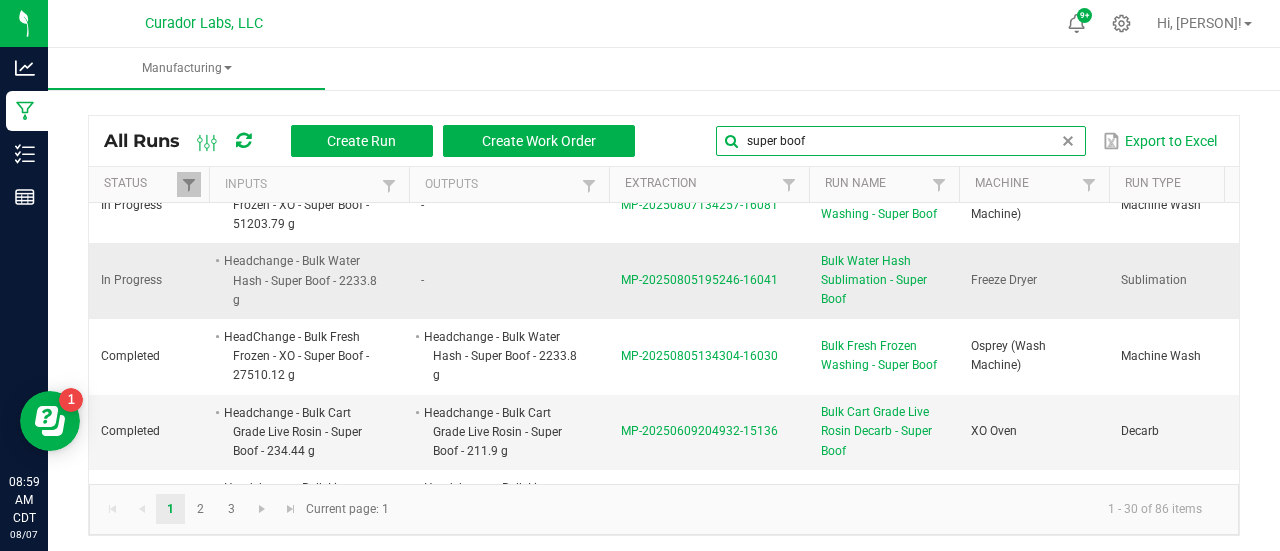 type on "super boof" 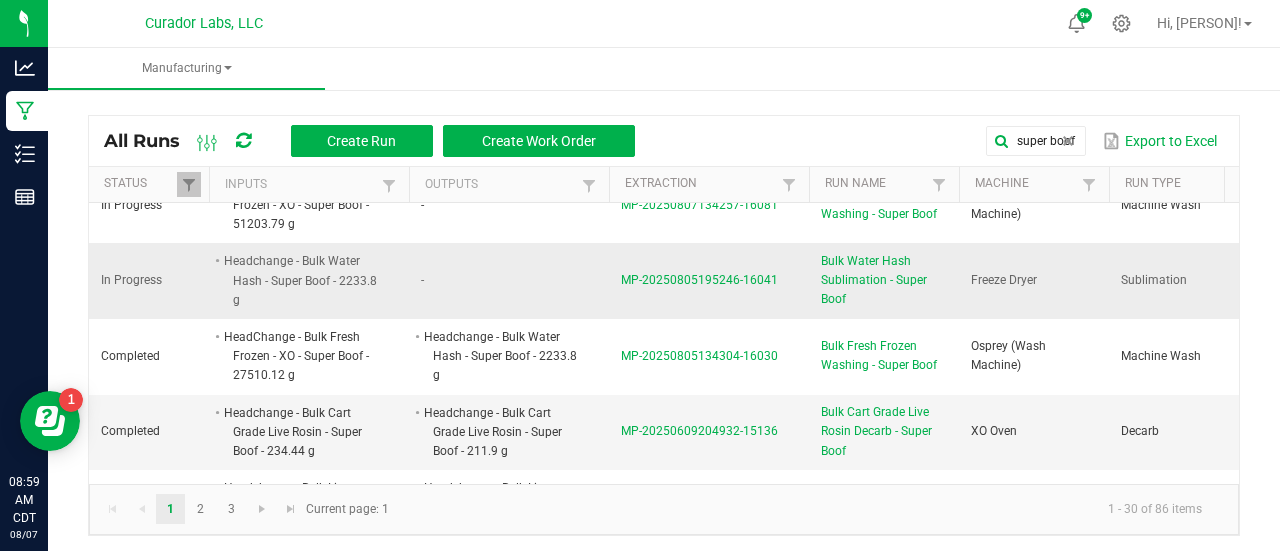 click on "Bulk Water Hash Sublimation - Super Boof" at bounding box center (884, 281) 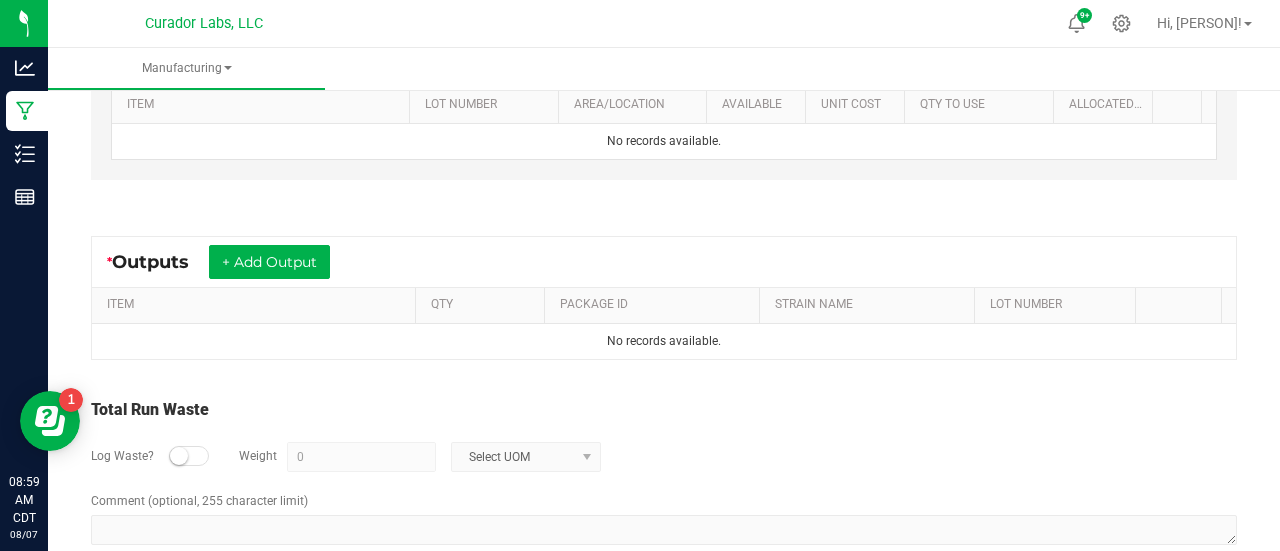 scroll, scrollTop: 636, scrollLeft: 0, axis: vertical 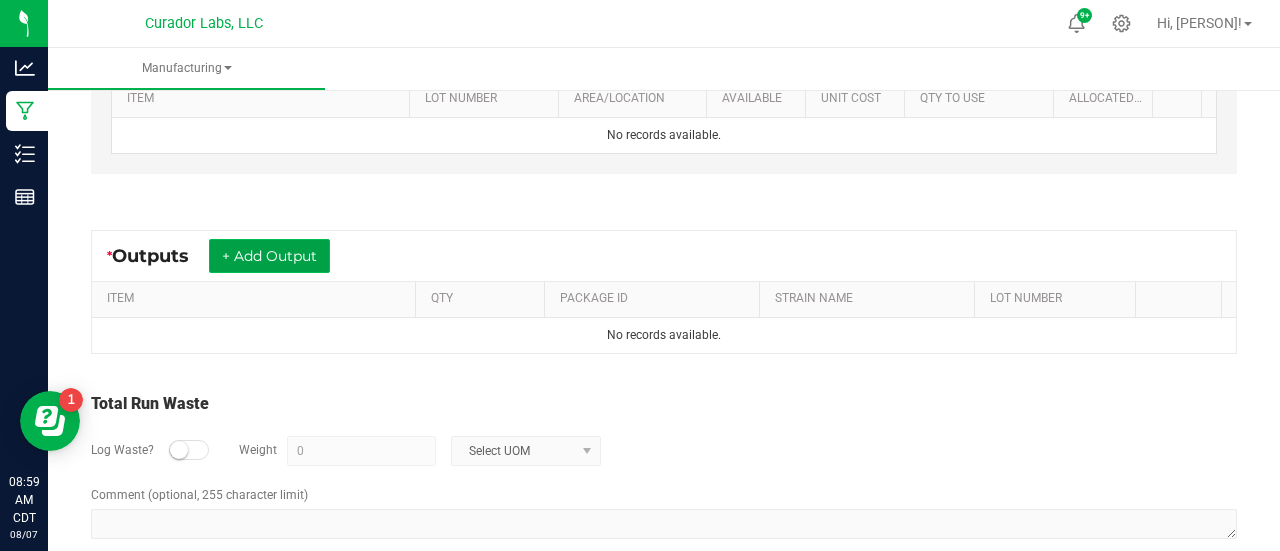 click on "+ Add Output" at bounding box center (269, 256) 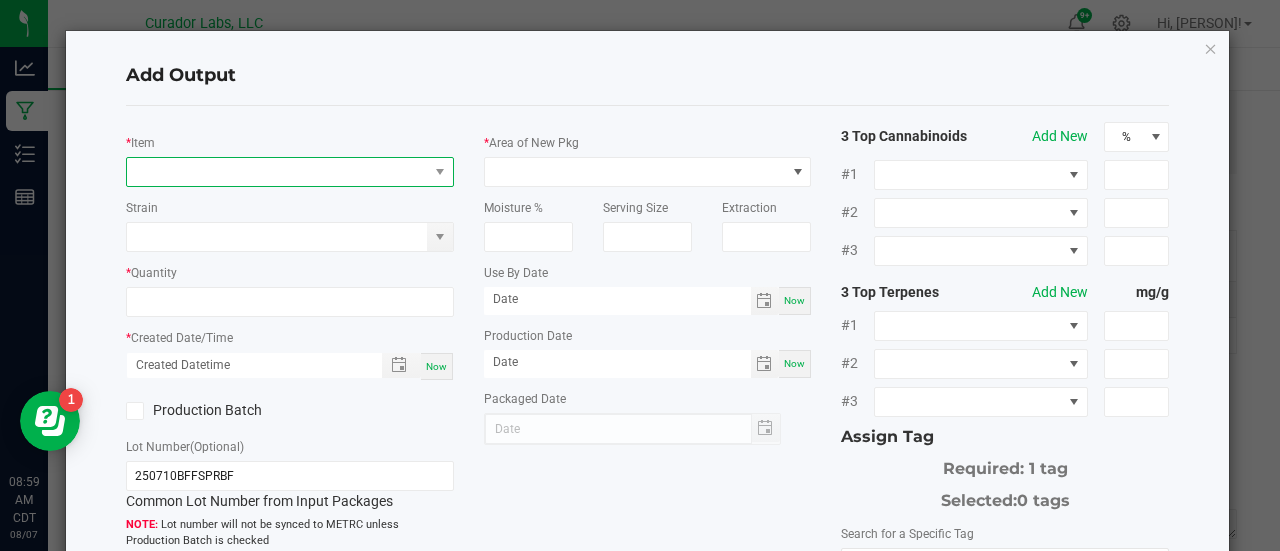 click at bounding box center [277, 172] 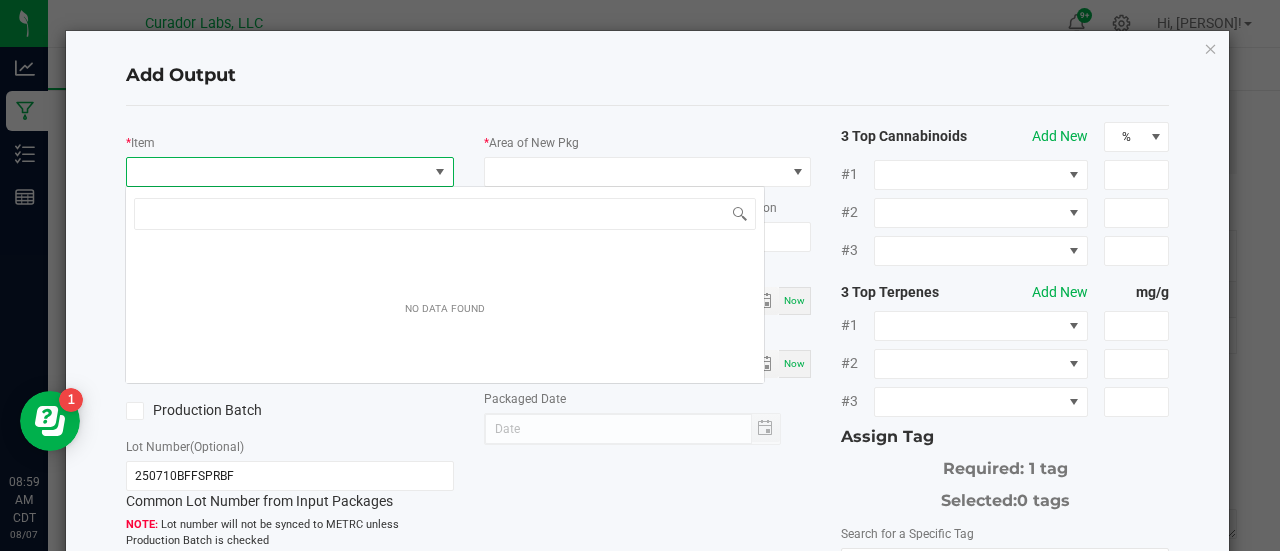 scroll, scrollTop: 99970, scrollLeft: 99676, axis: both 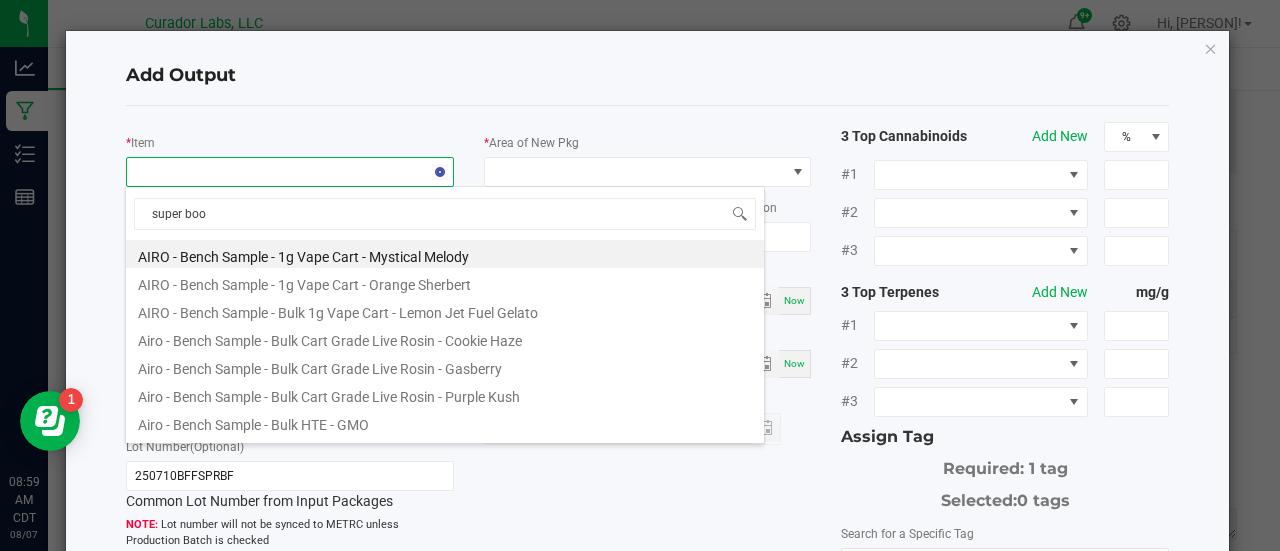 type on "super boof" 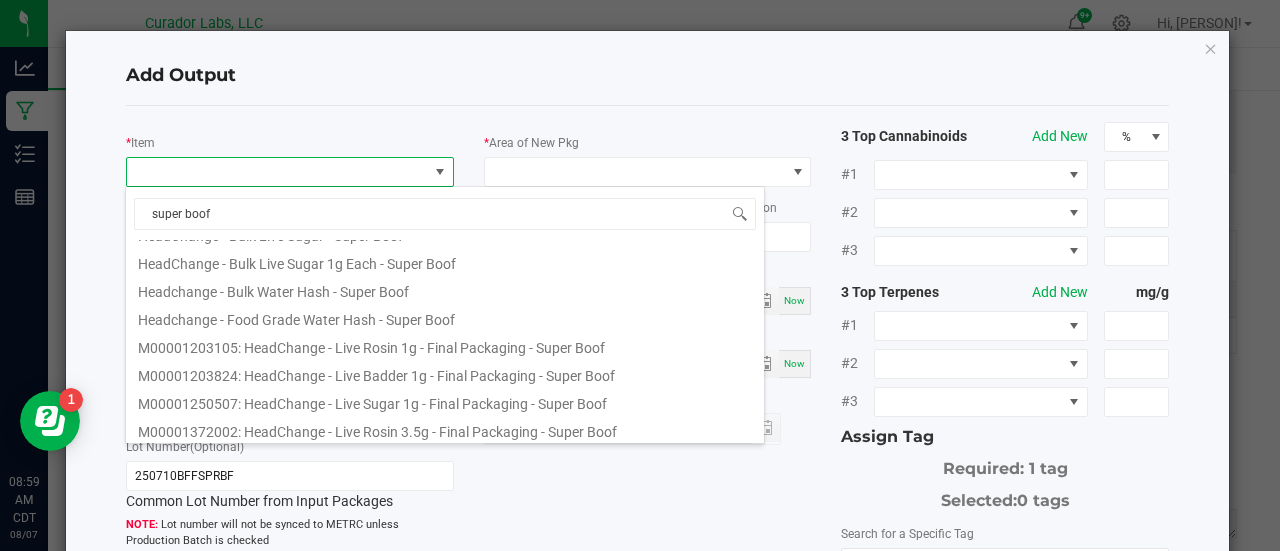 scroll, scrollTop: 778, scrollLeft: 0, axis: vertical 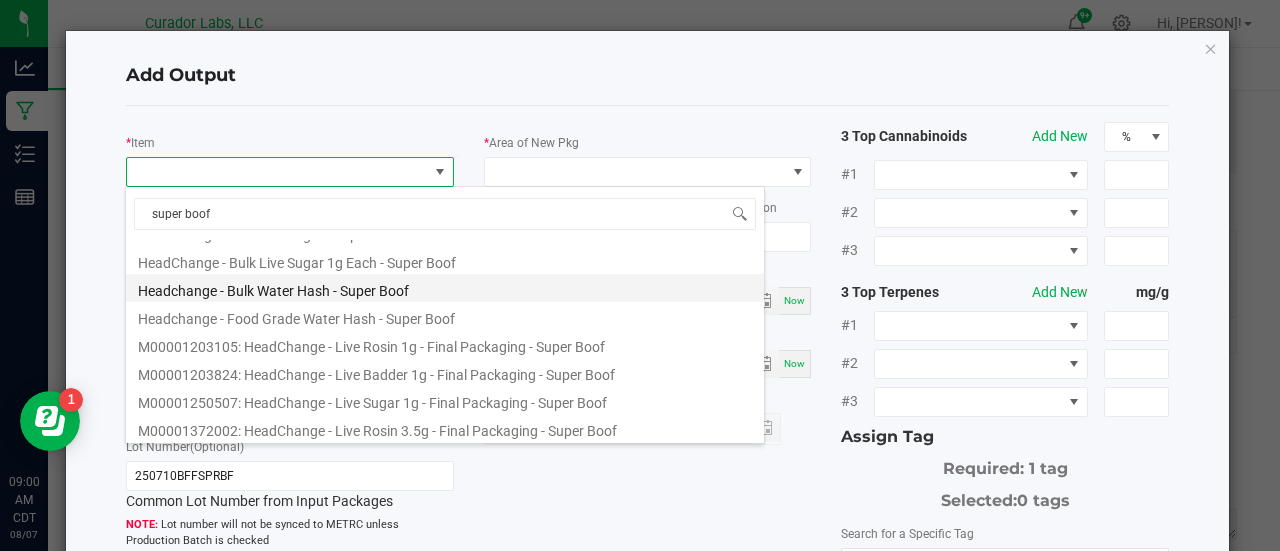 click on "Headchange - Bulk Water Hash - Super Boof" at bounding box center [445, 288] 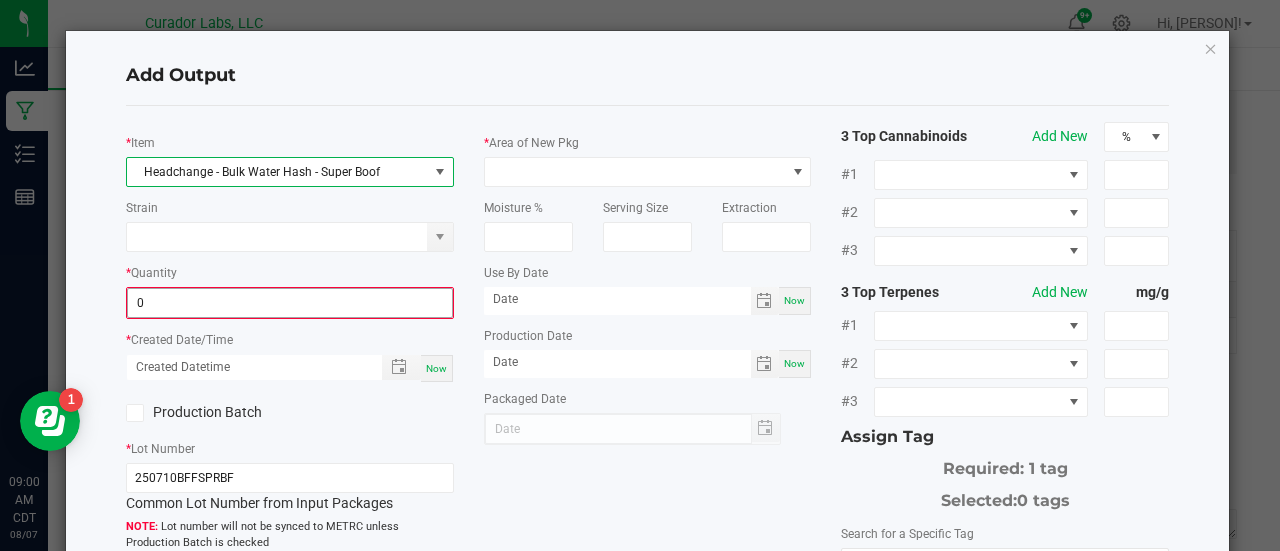 click on "0" at bounding box center (290, 303) 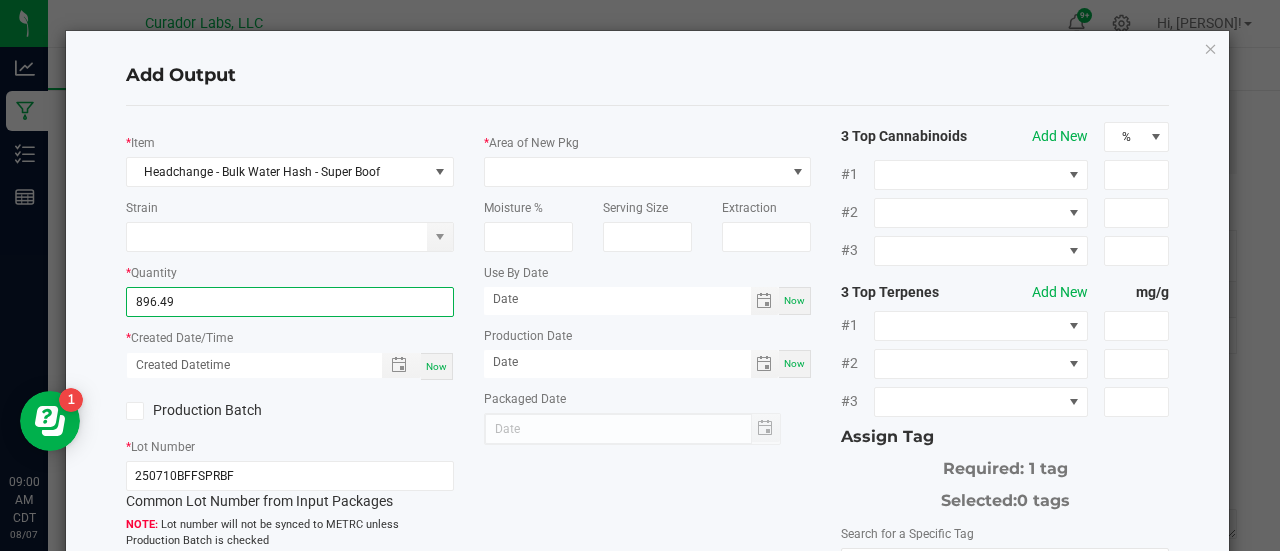 type on "896.4900 g" 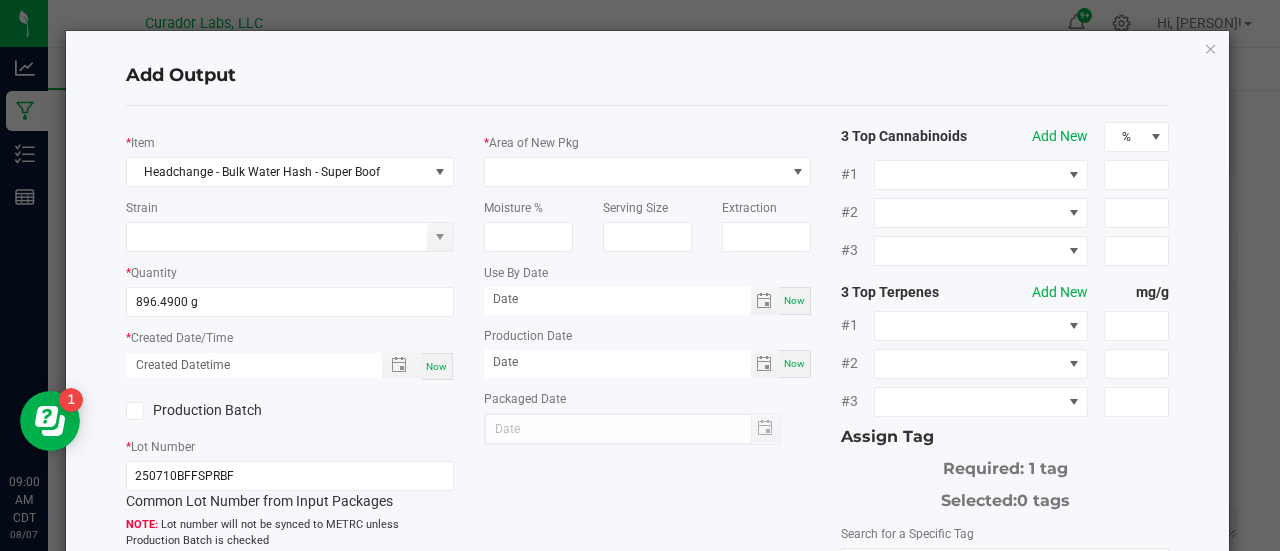 click on "Now" at bounding box center (436, 366) 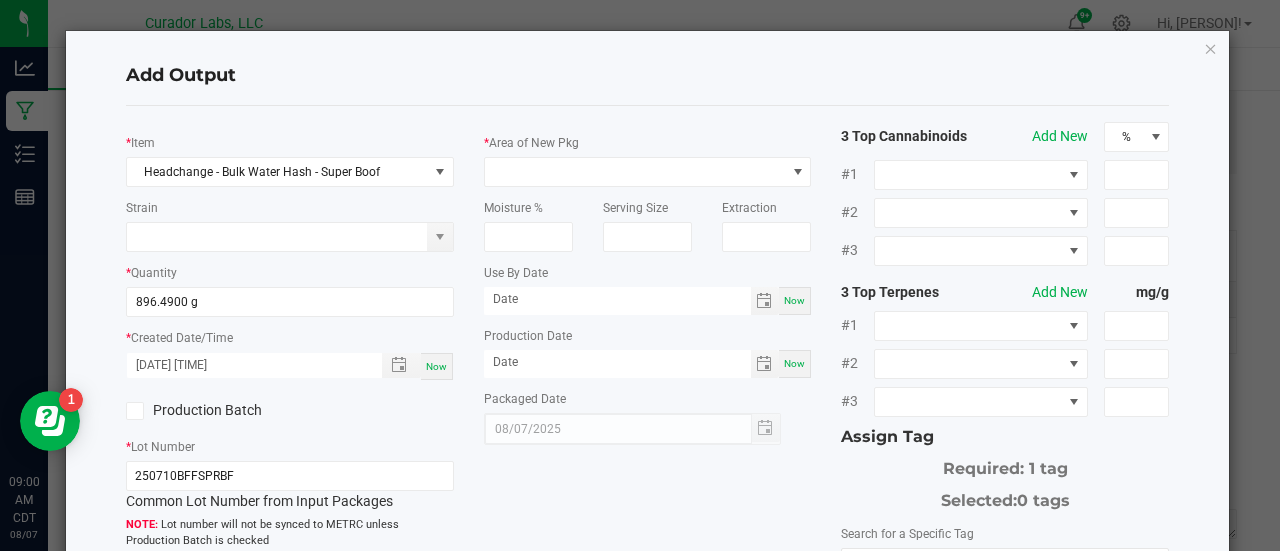click on "Production Batch" 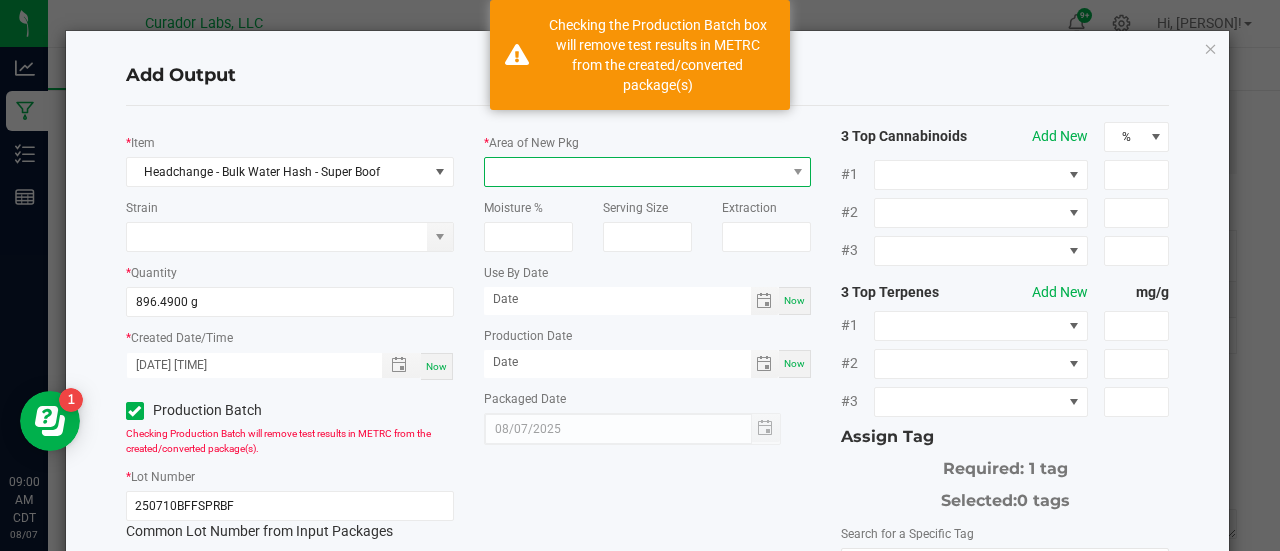 click at bounding box center (635, 172) 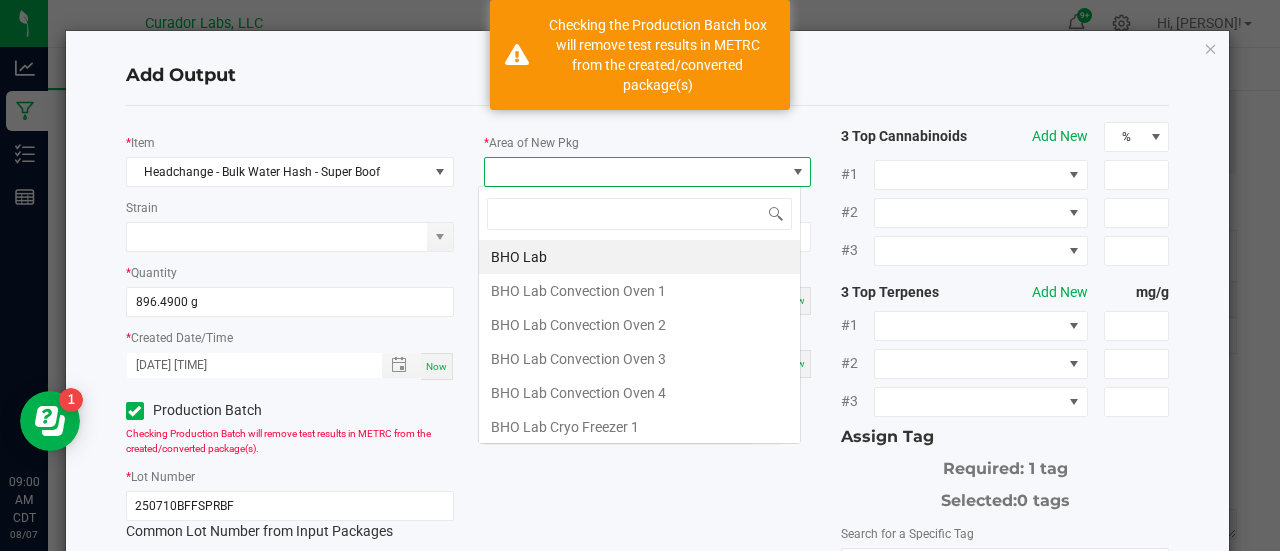 scroll, scrollTop: 99970, scrollLeft: 99676, axis: both 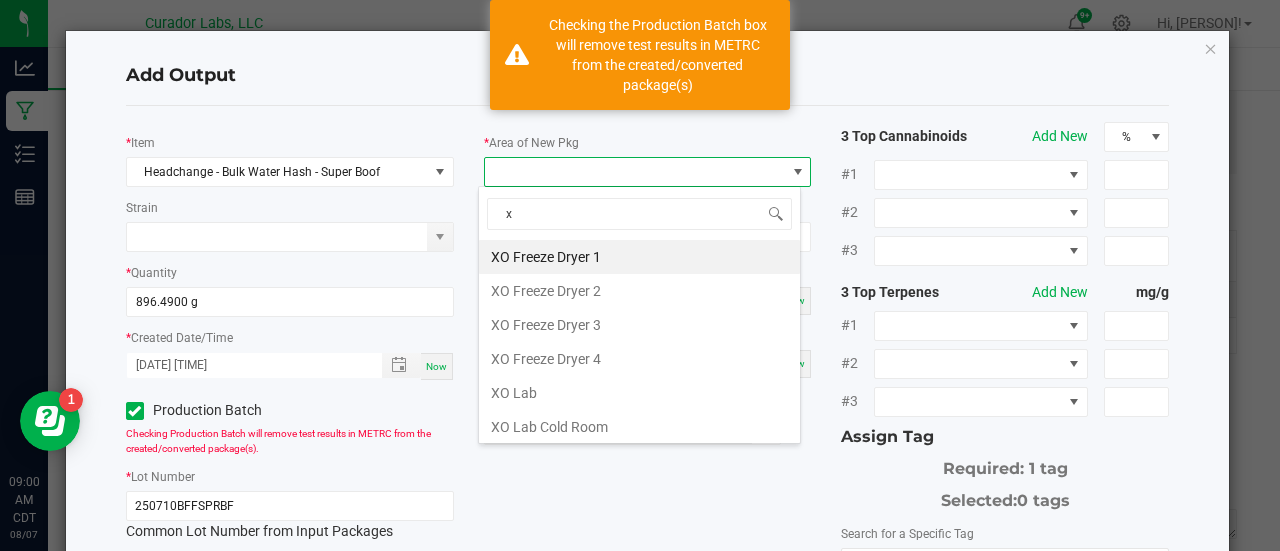 type on "xo" 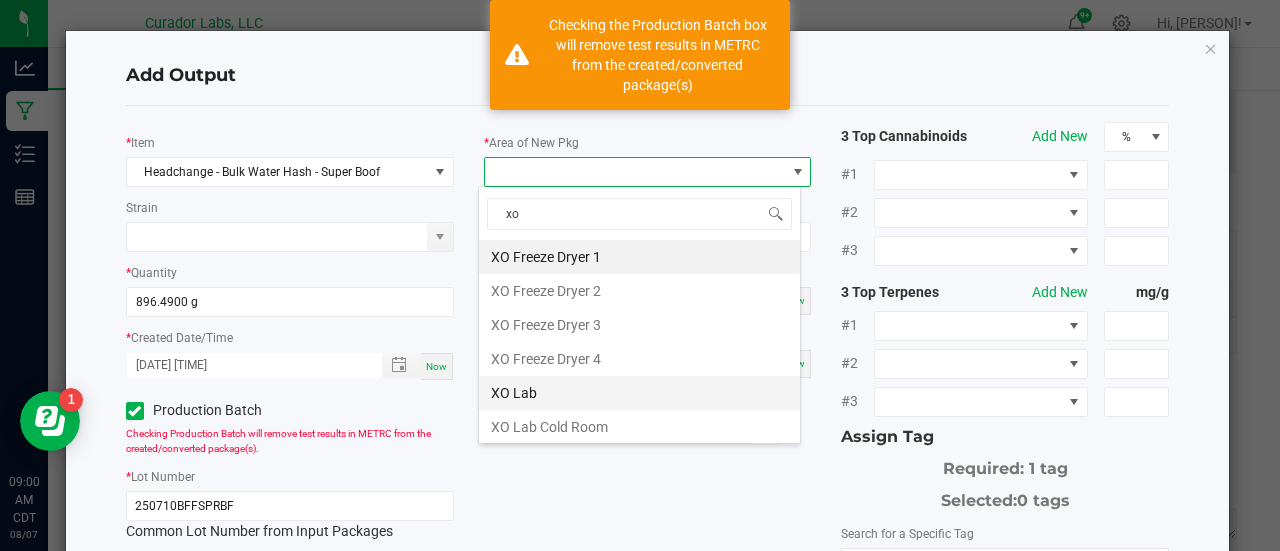 click on "XO Lab" at bounding box center (639, 393) 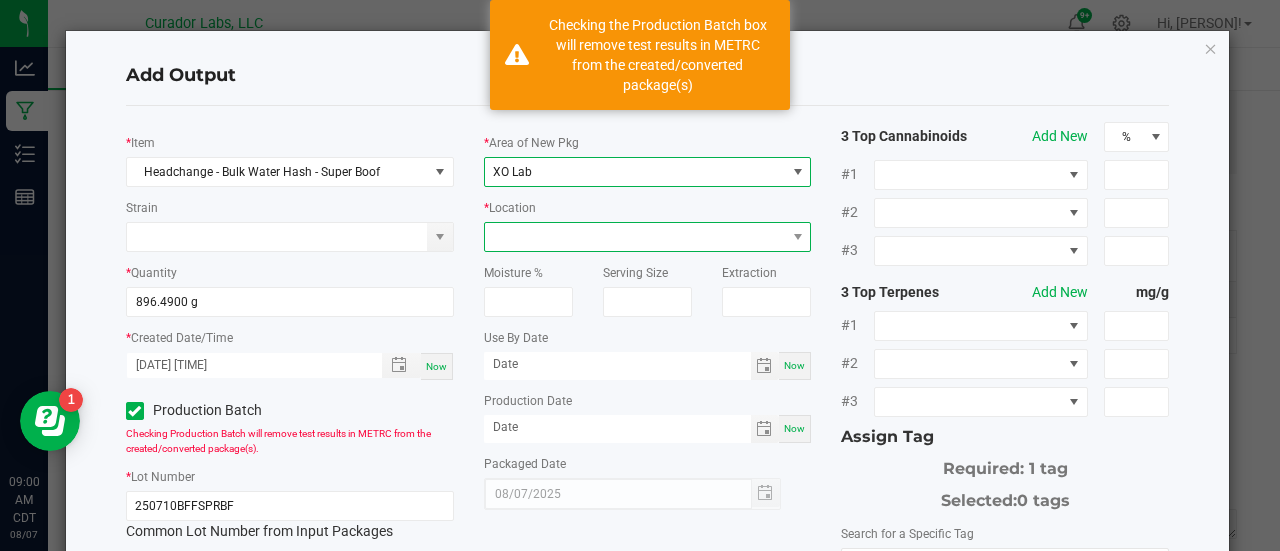 click at bounding box center (635, 237) 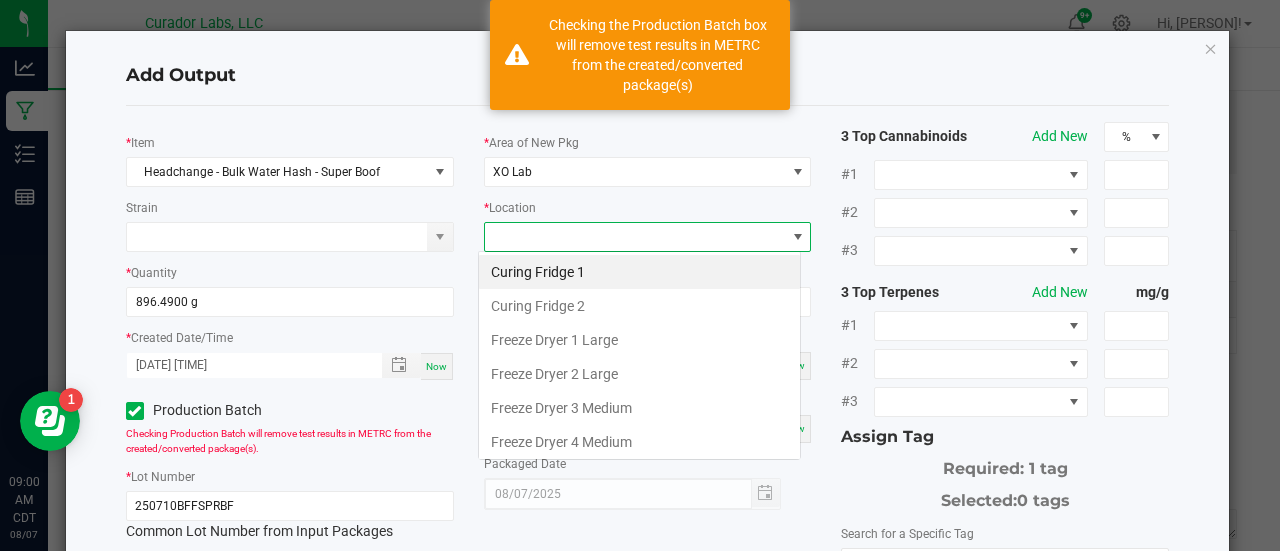 scroll, scrollTop: 99970, scrollLeft: 99676, axis: both 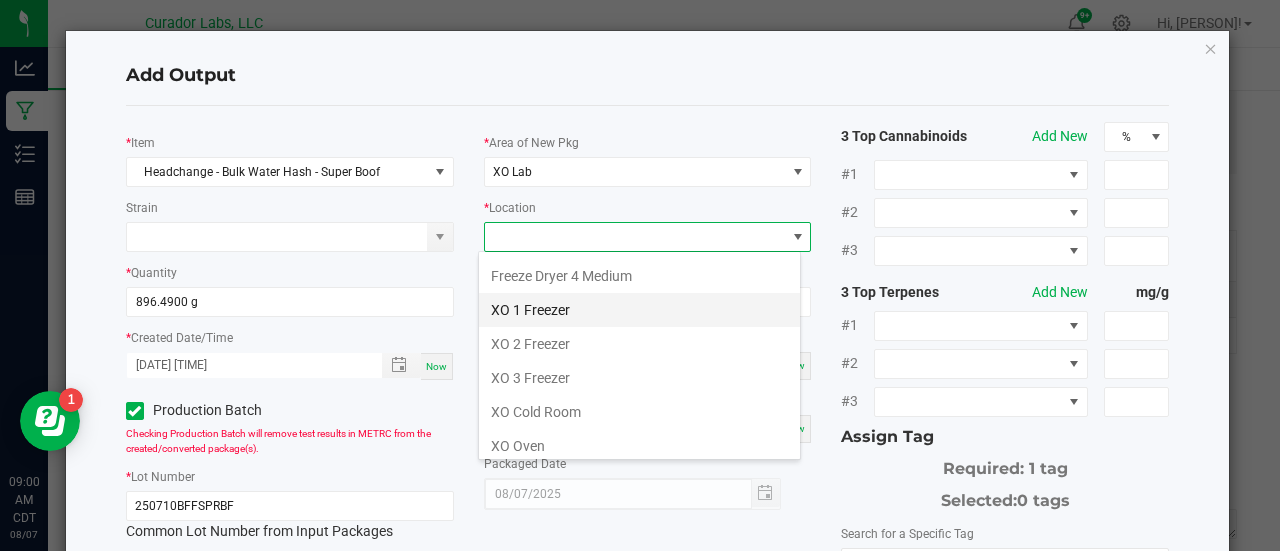 click on "XO 1 Freezer" at bounding box center (639, 310) 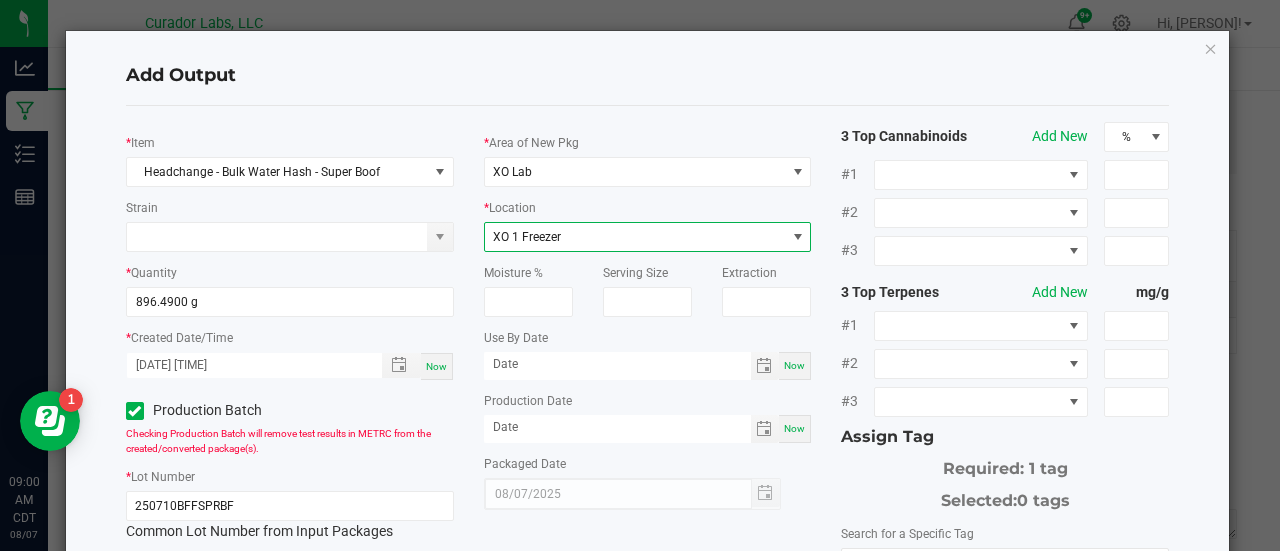 click on "Now" at bounding box center [794, 365] 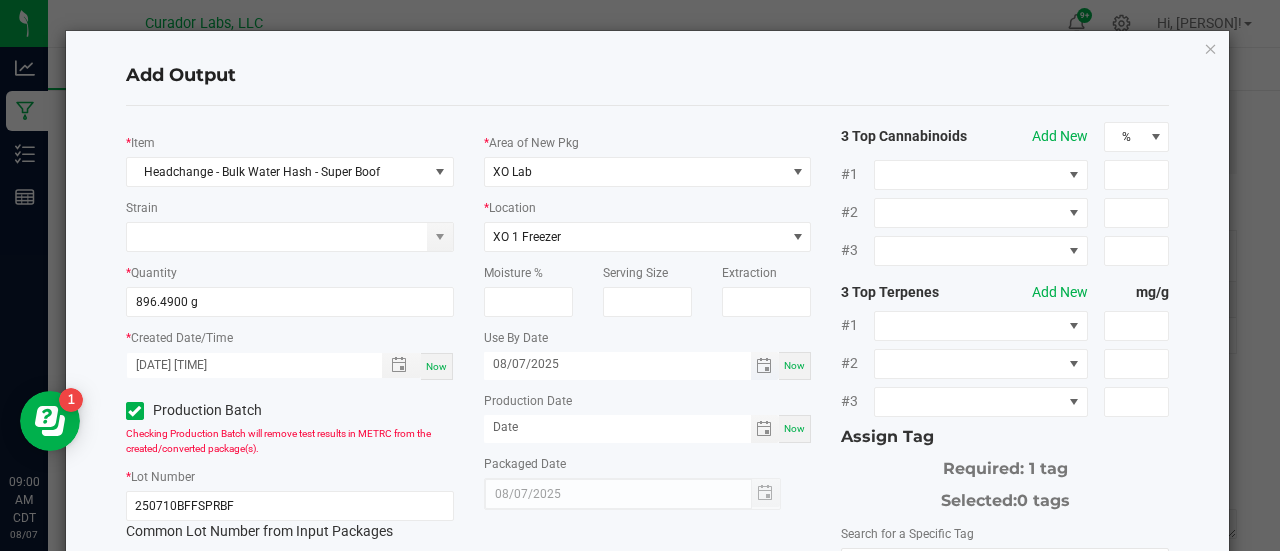click on "08/07/2025" at bounding box center [617, 364] 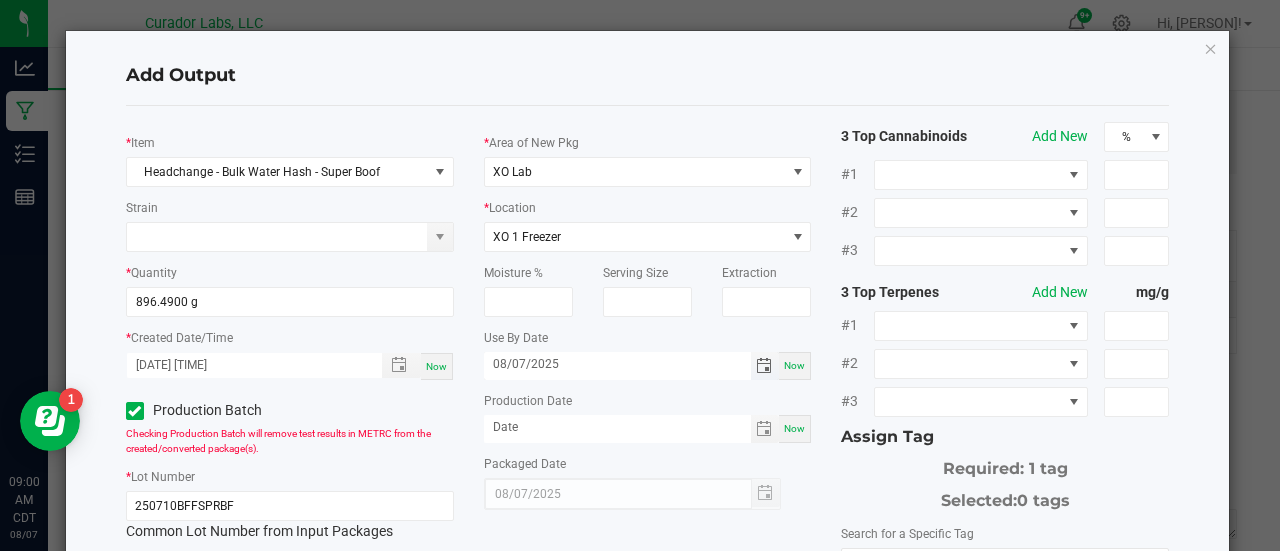 type on "08/07/2026" 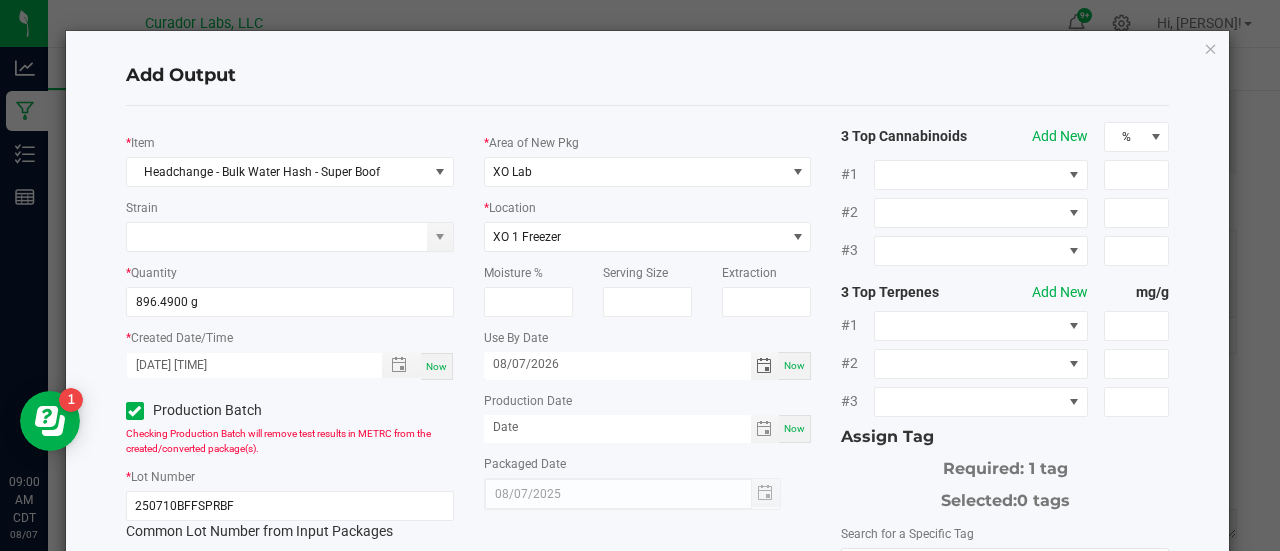 click on "Now" at bounding box center (794, 428) 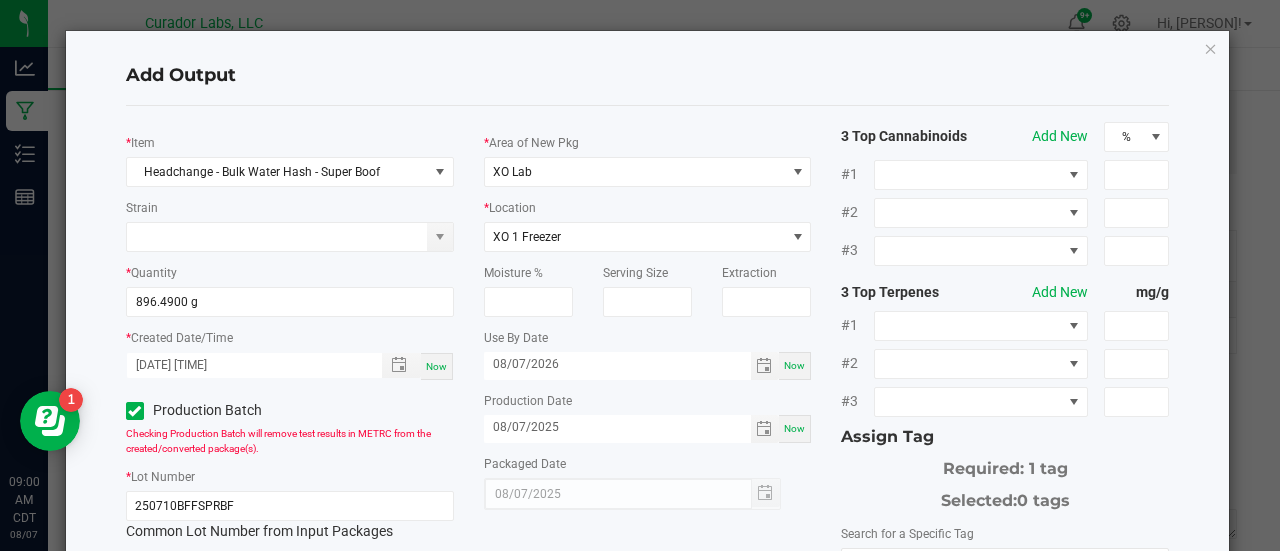 click on "*   Area of New Pkg  XO Lab  *   Location  XO 1 Freezer  Moisture %   Serving Size   Extraction   Use By Date  08/07/2026 Now  Production Date  08/07/2025 Now  Packaged Date  08/07/2025" 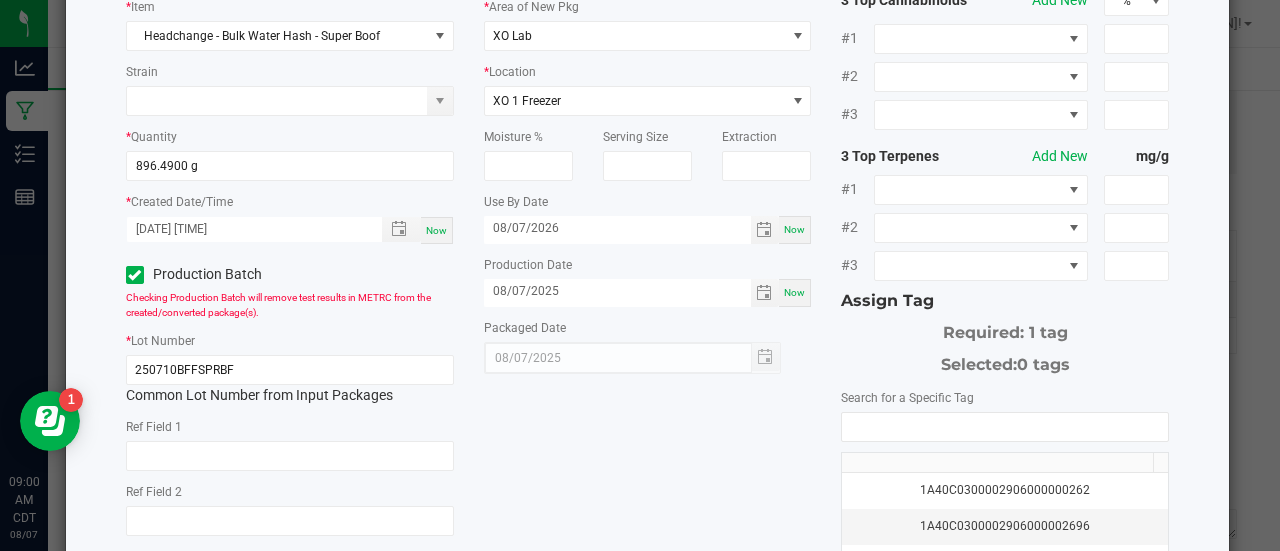scroll, scrollTop: 137, scrollLeft: 0, axis: vertical 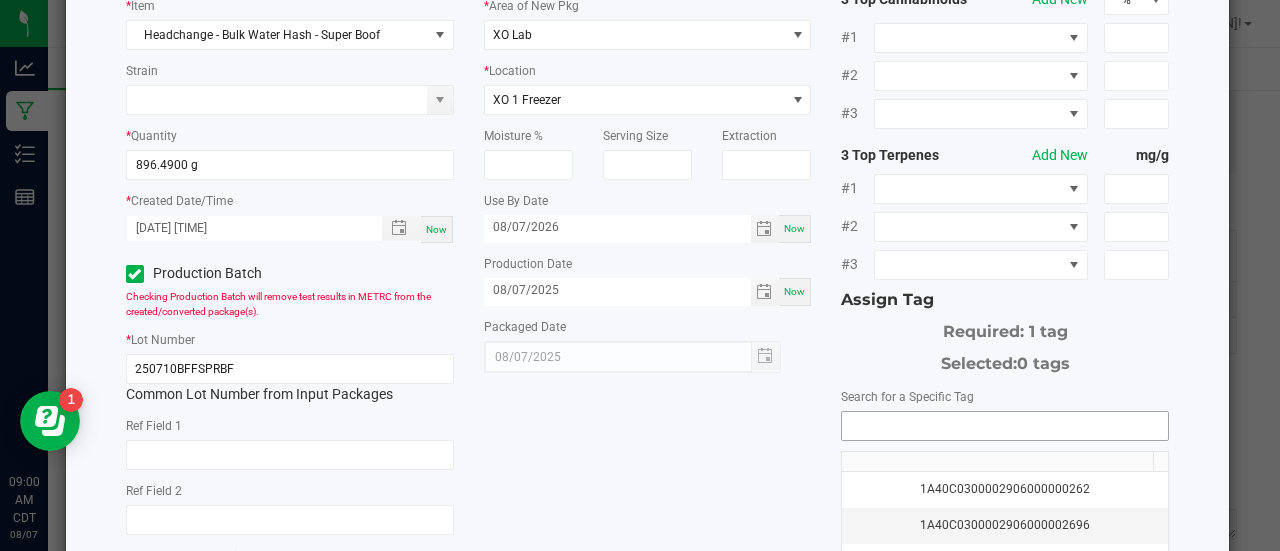 click at bounding box center [1005, 426] 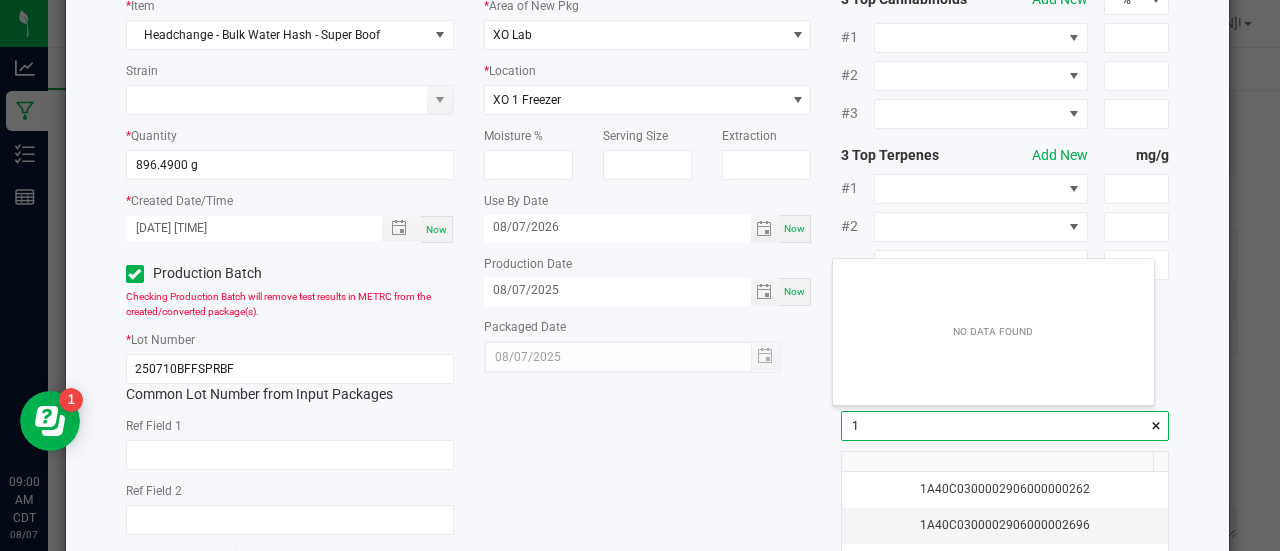 scroll, scrollTop: 99972, scrollLeft: 99678, axis: both 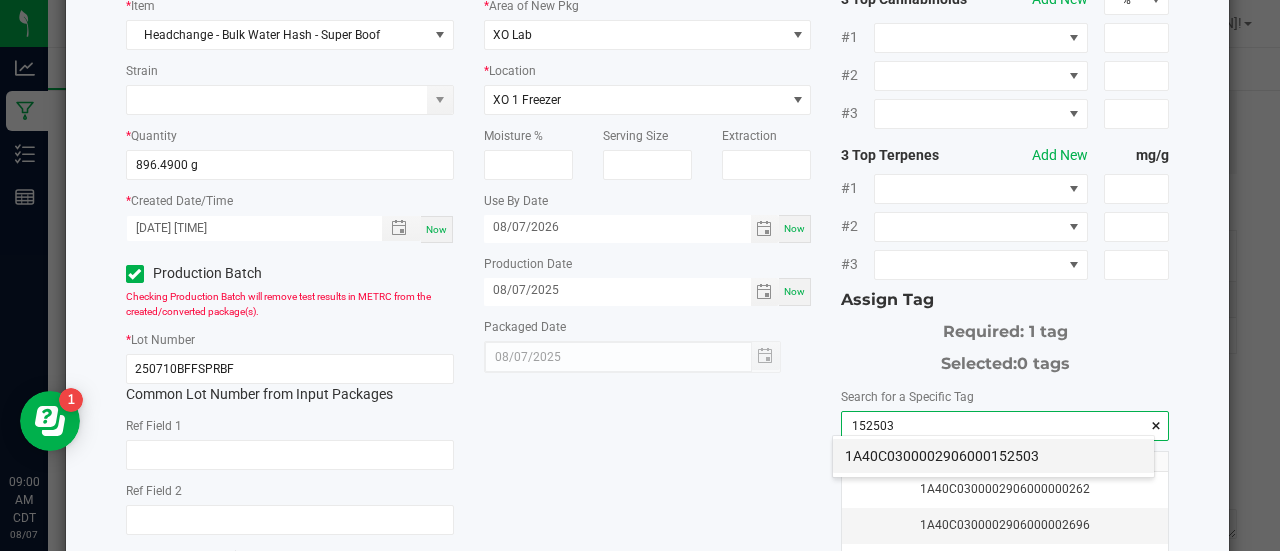 click on "1A40C0300002906000152503" at bounding box center (993, 456) 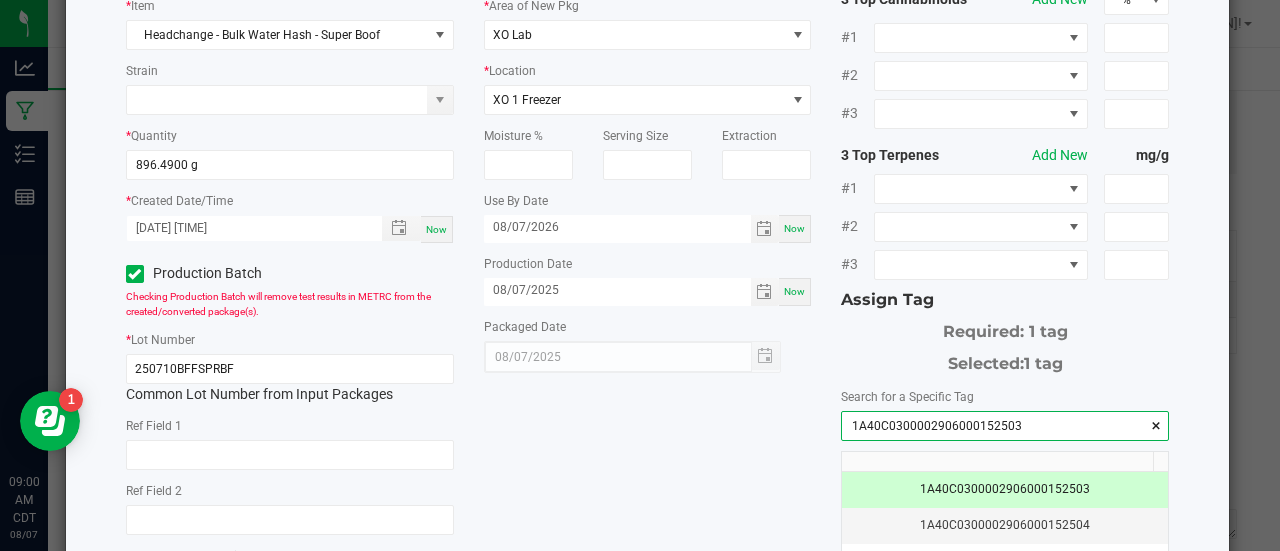 type on "1A40C0300002906000152503" 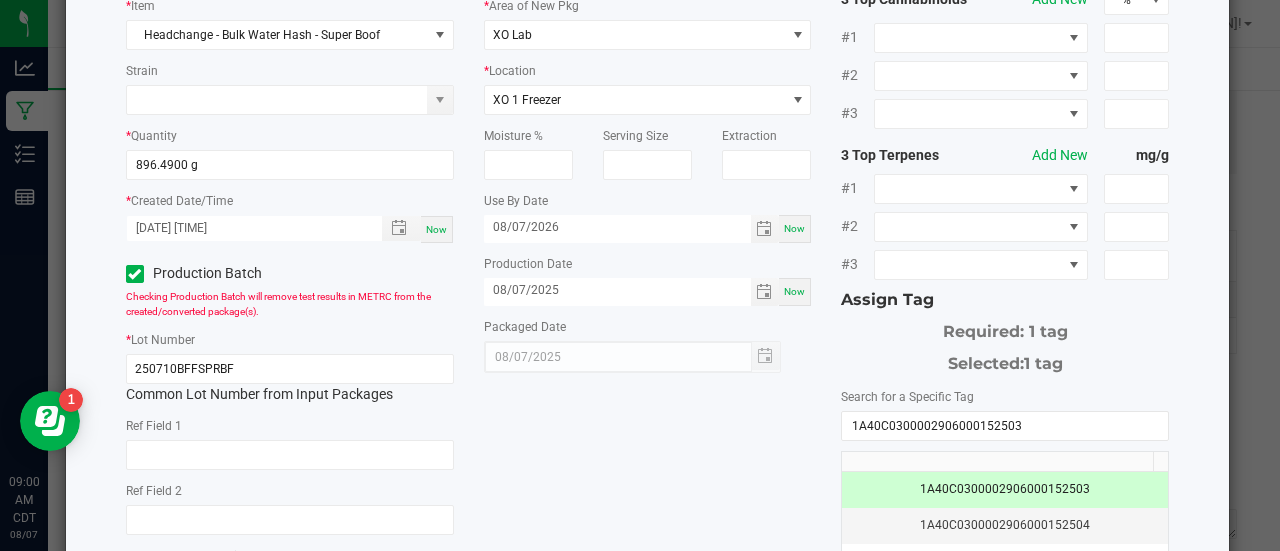 scroll, scrollTop: 397, scrollLeft: 0, axis: vertical 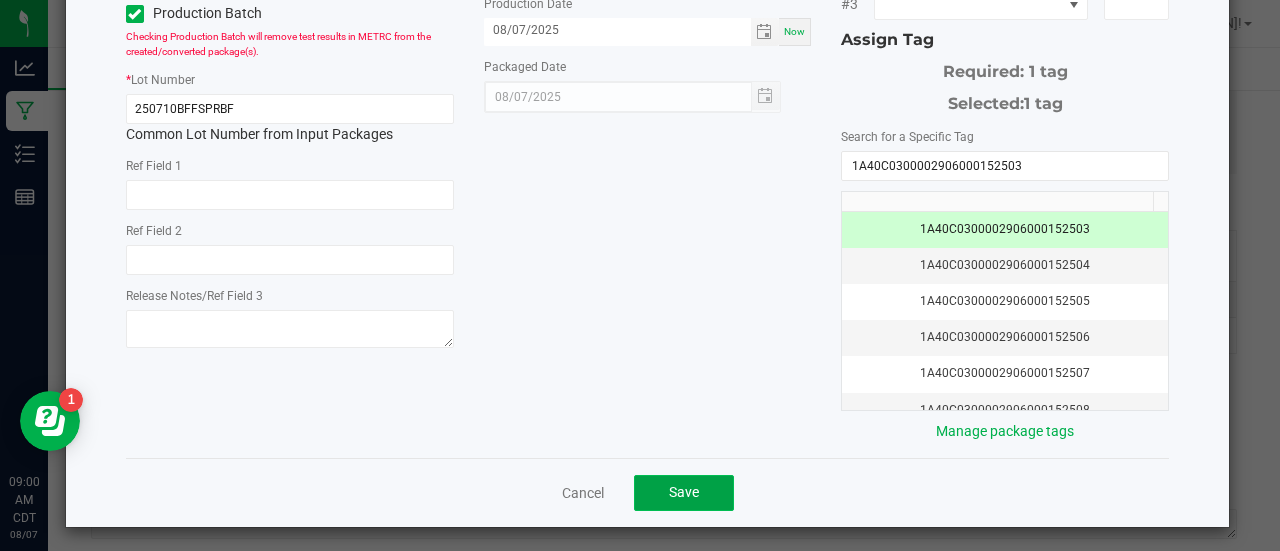 click on "Save" 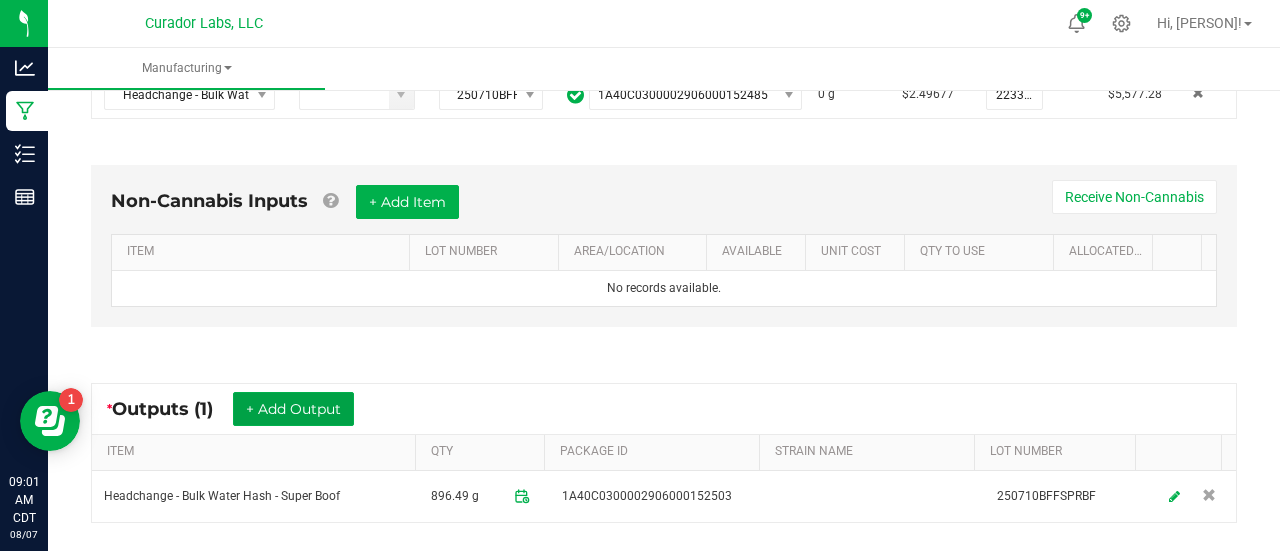 scroll, scrollTop: 481, scrollLeft: 0, axis: vertical 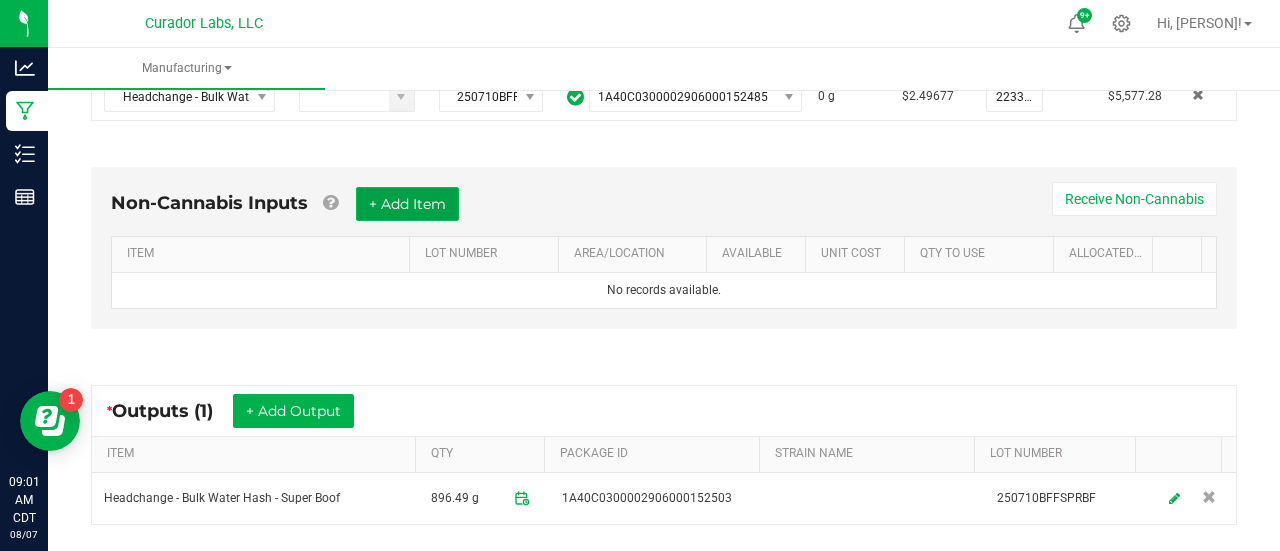 click on "+ Add Item" at bounding box center [407, 204] 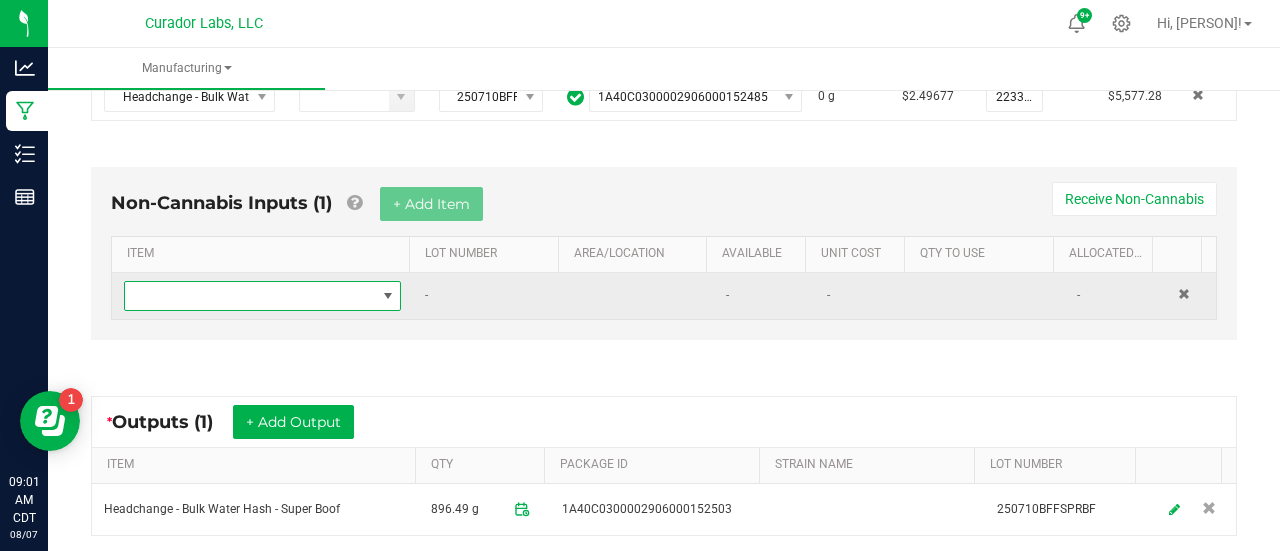 click at bounding box center [250, 296] 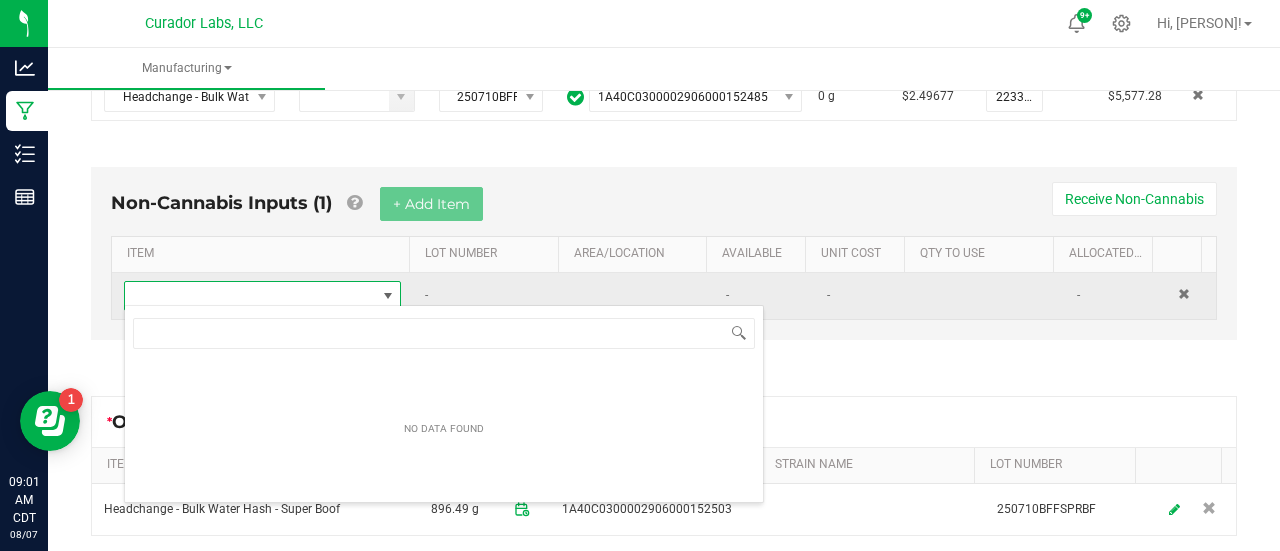 scroll, scrollTop: 99970, scrollLeft: 99731, axis: both 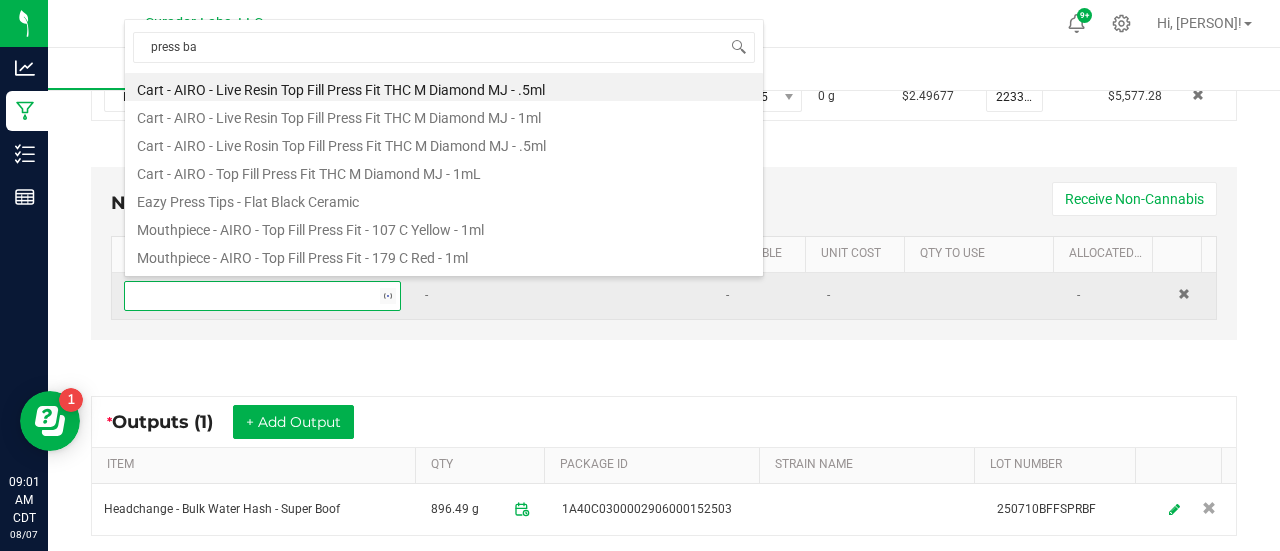 type on "press bag" 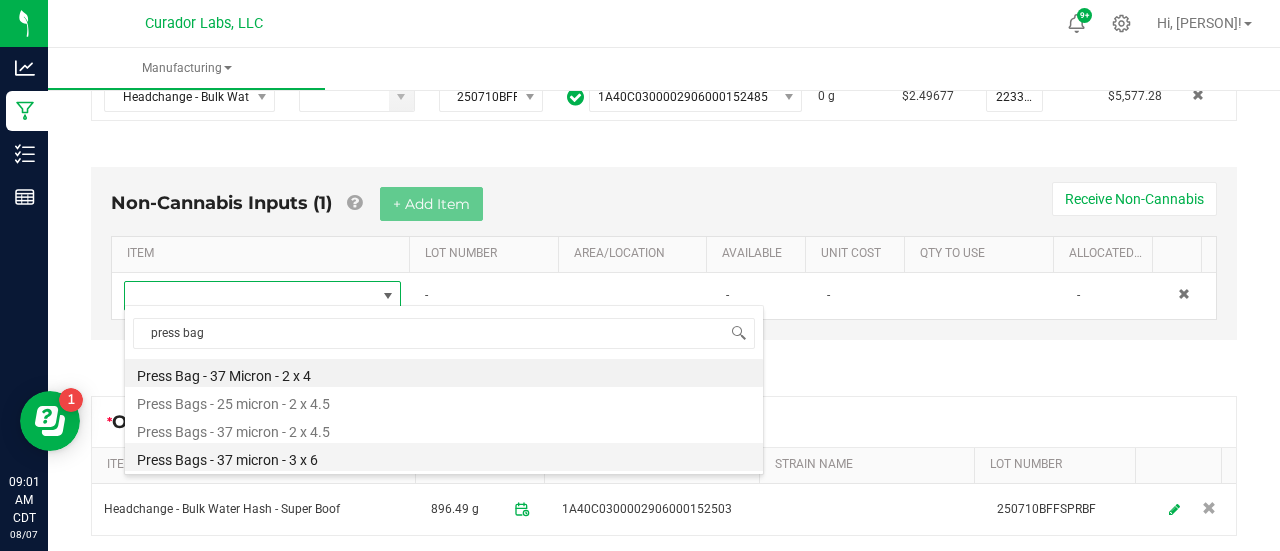 click on "Press Bags - 37 micron - 3 x 6" at bounding box center [444, 457] 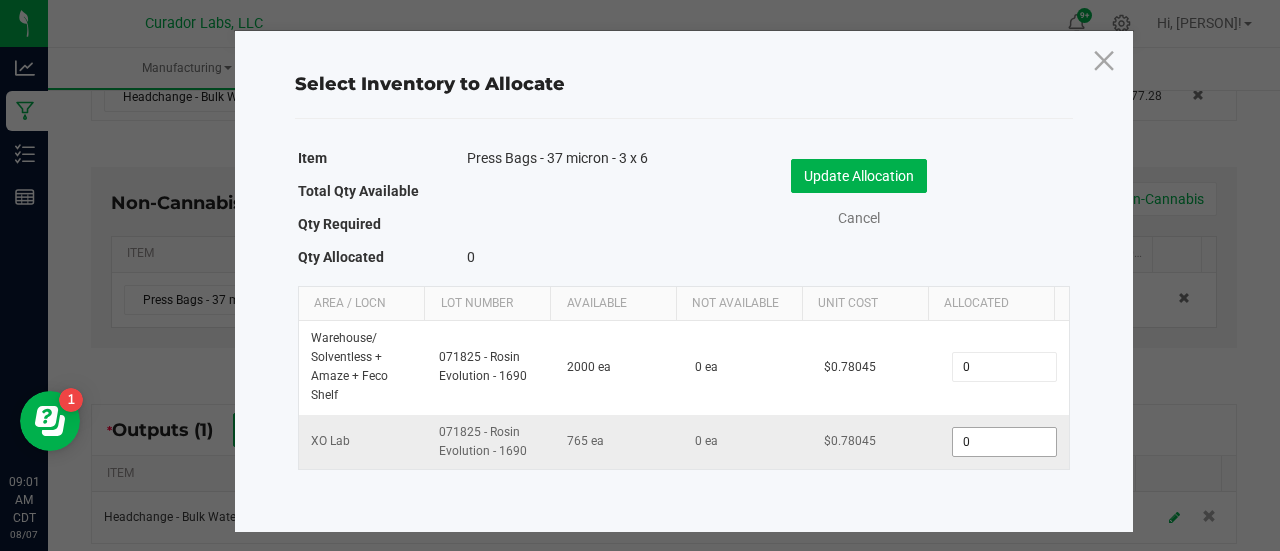 click on "0" at bounding box center (1004, 442) 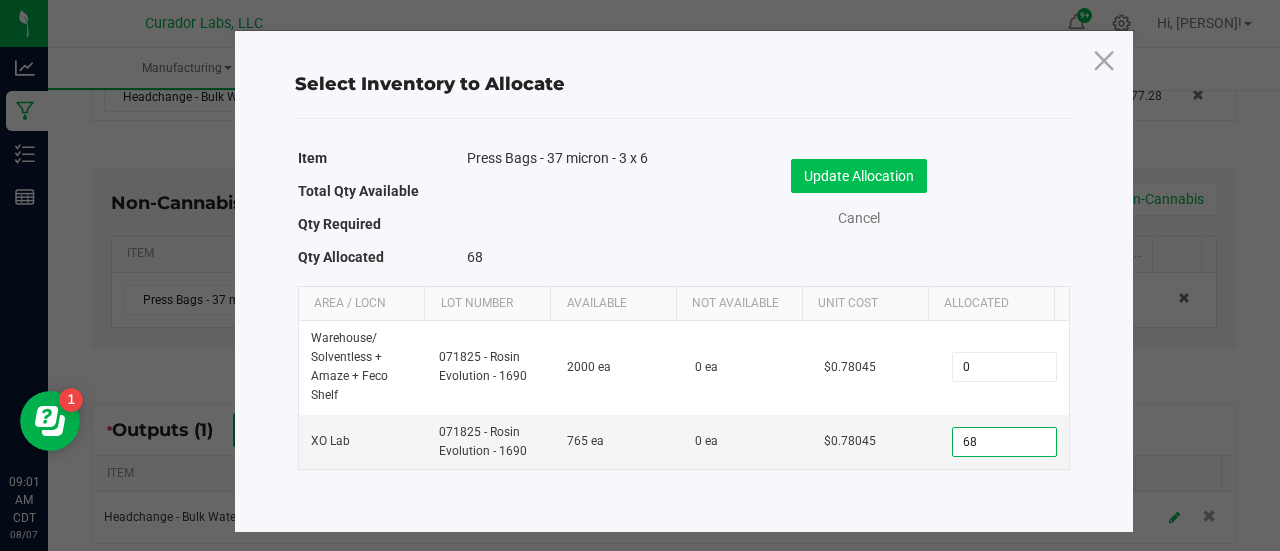 type on "68" 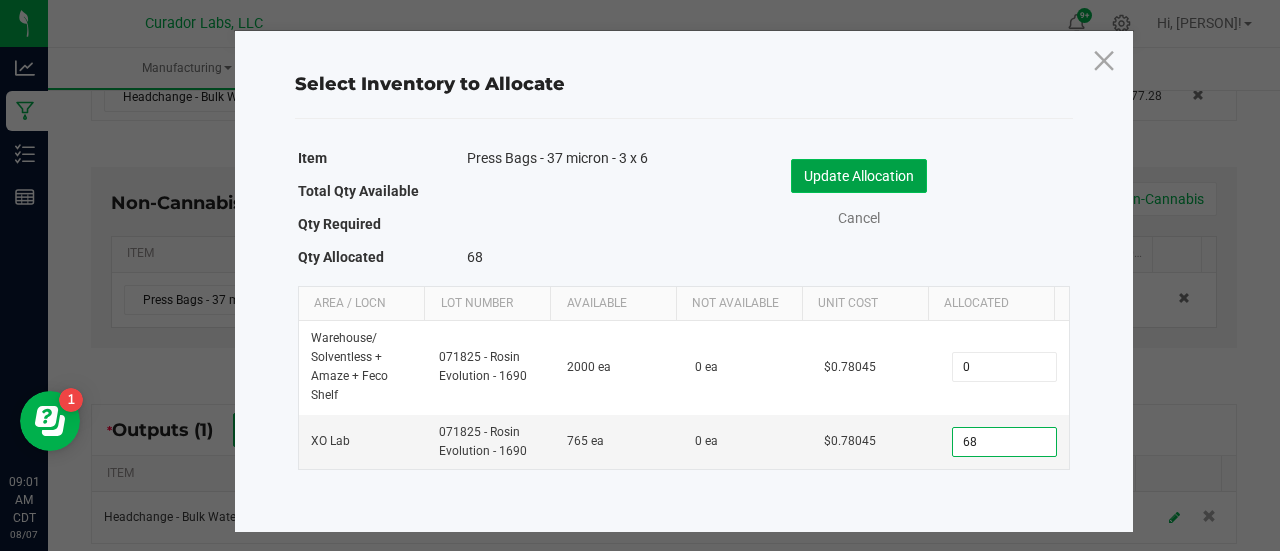 click on "Update Allocation" 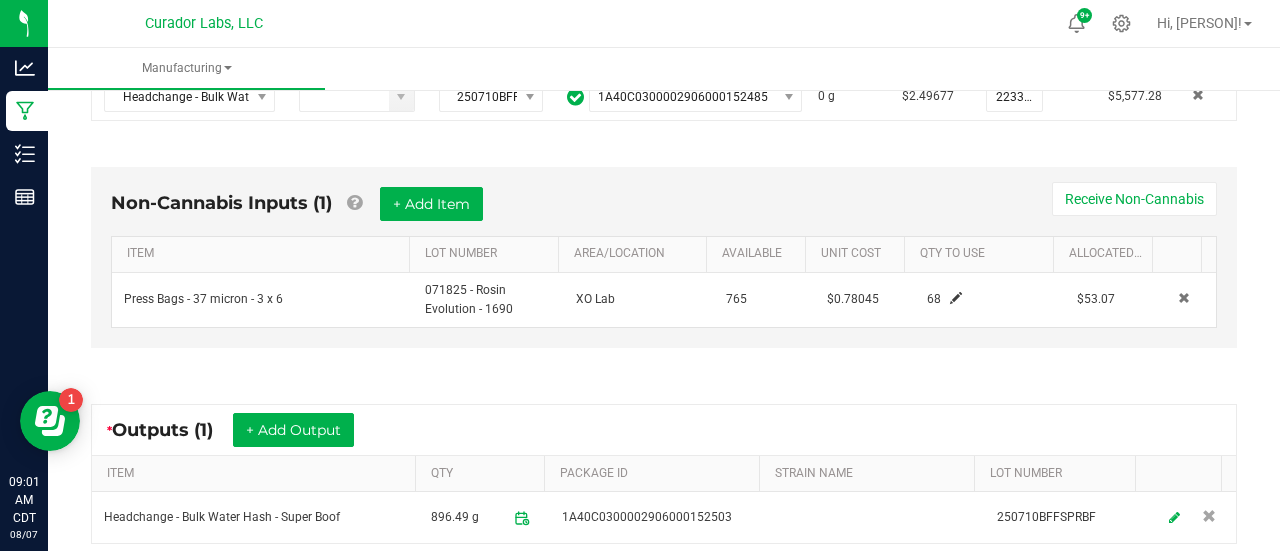 click on "Non-Cannabis Inputs (1)  + Add Item   Receive Non-Cannabis  ITEM LOT NUMBER AREA/LOCATION AVAILABLE Unit Cost QTY TO USE Allocated Cost  Press Bags - 37 micron - 3 x 6   071825 - Rosin Evolution - 1690   XO Lab   765    $0.78045   68        $53.07" at bounding box center [664, 257] 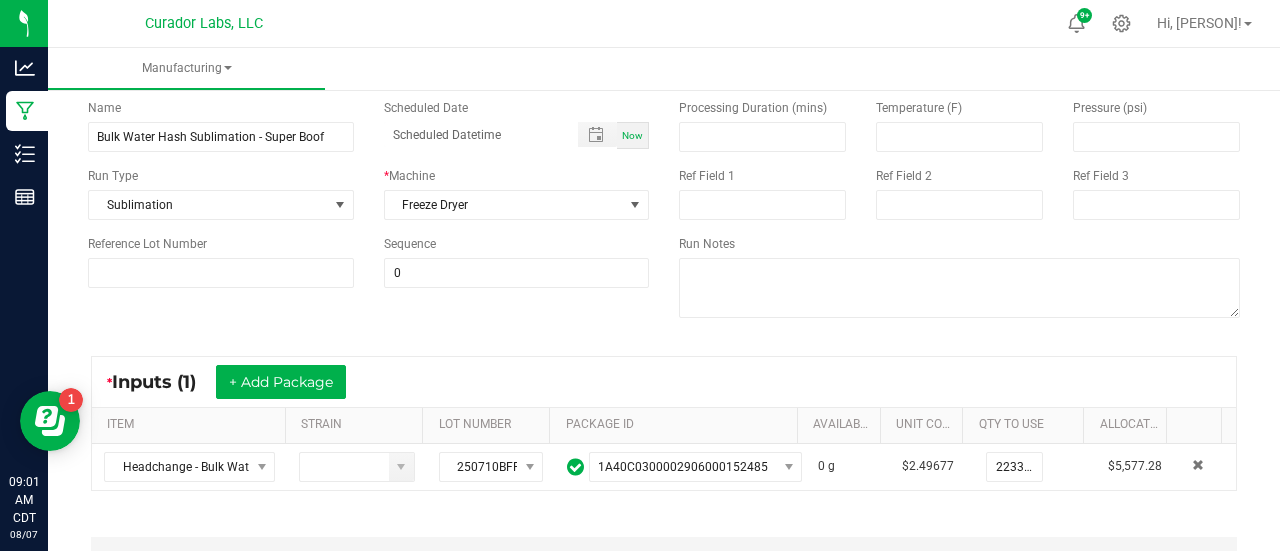 scroll, scrollTop: 0, scrollLeft: 0, axis: both 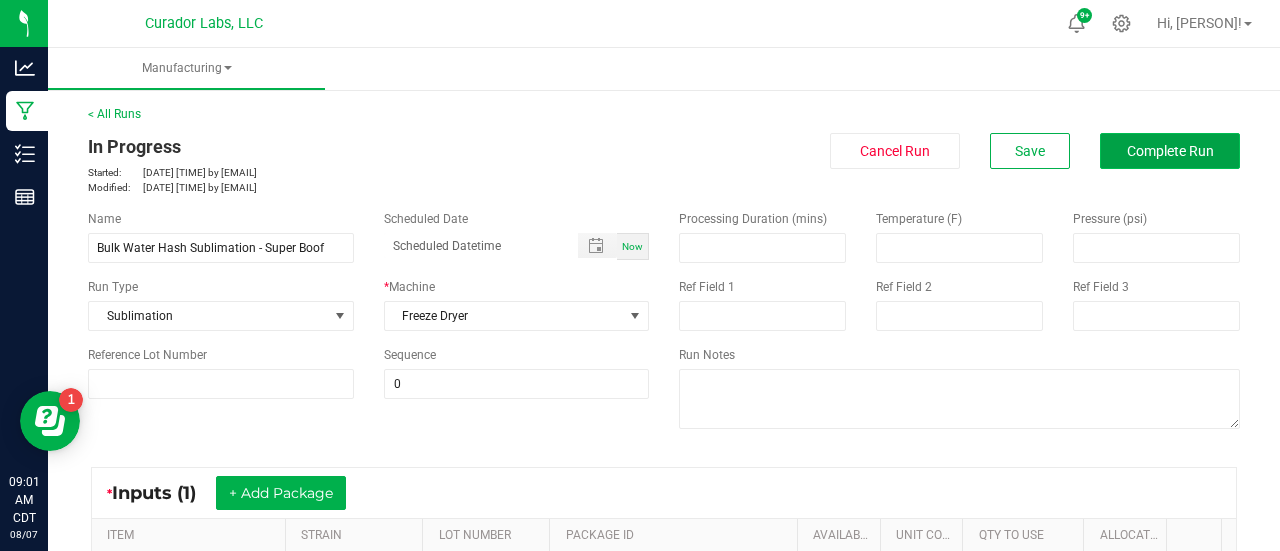click on "Complete Run" at bounding box center [1170, 151] 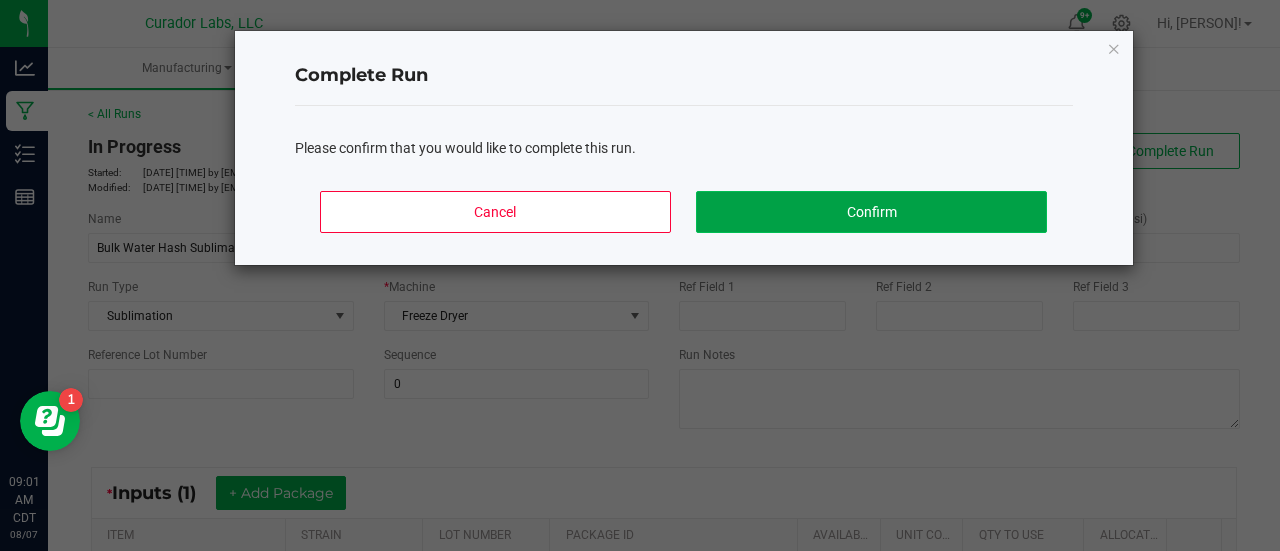 click on "Confirm" 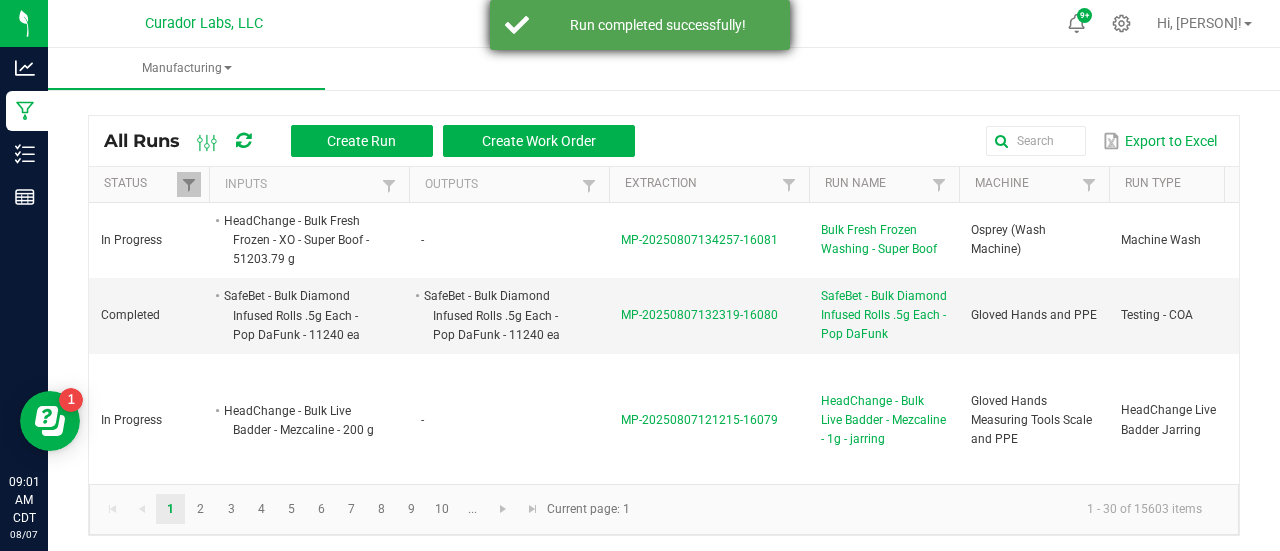 click on "Run completed successfully!" at bounding box center (657, 25) 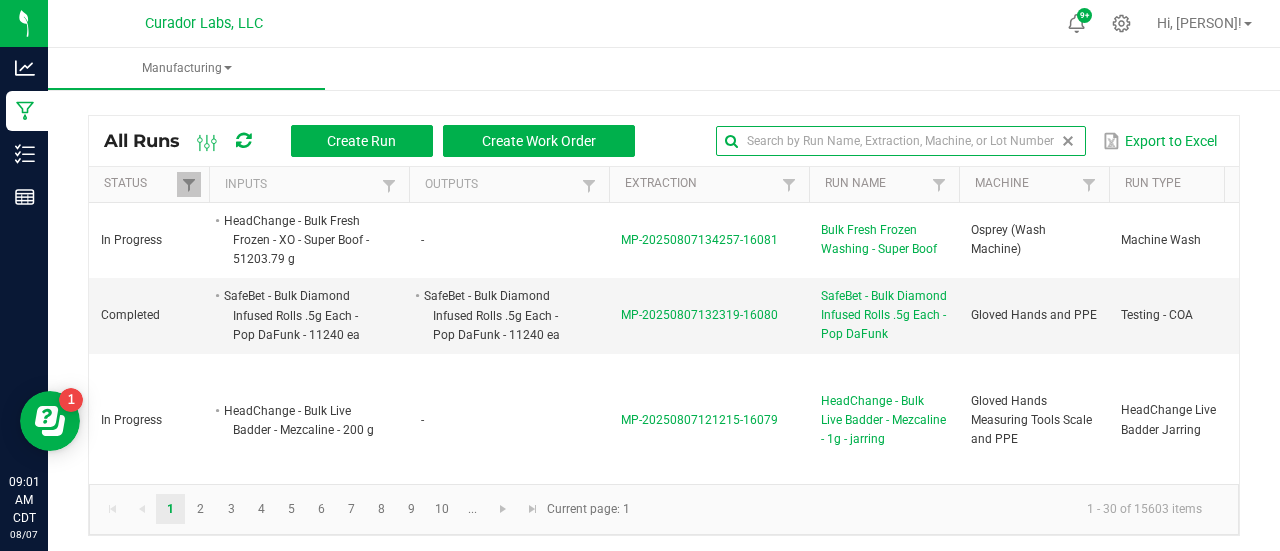 click at bounding box center [901, 141] 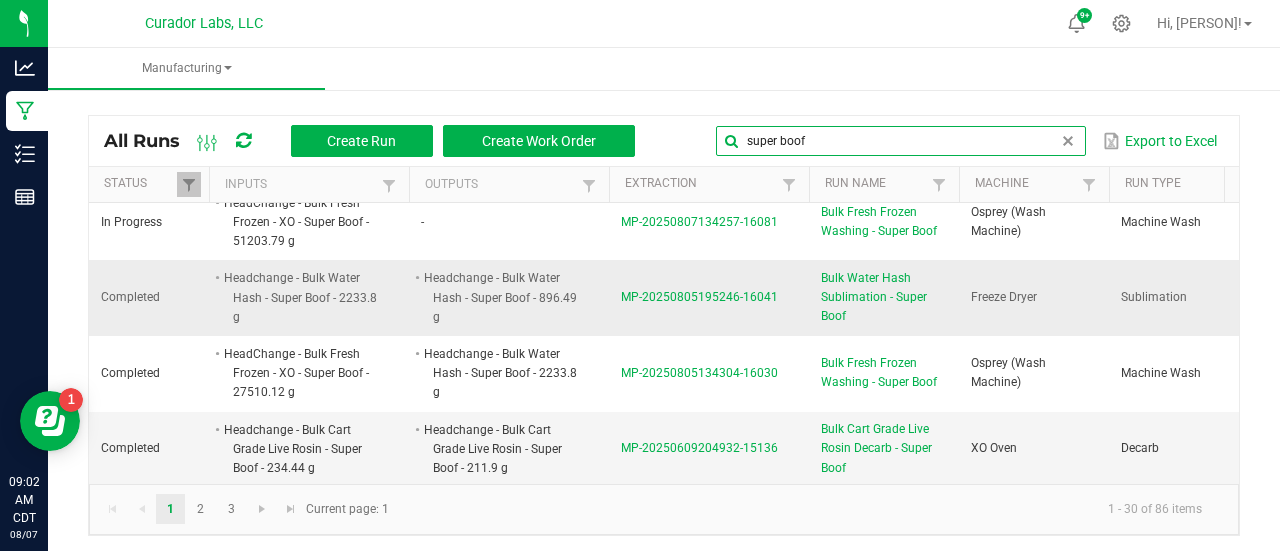 scroll, scrollTop: 24, scrollLeft: 0, axis: vertical 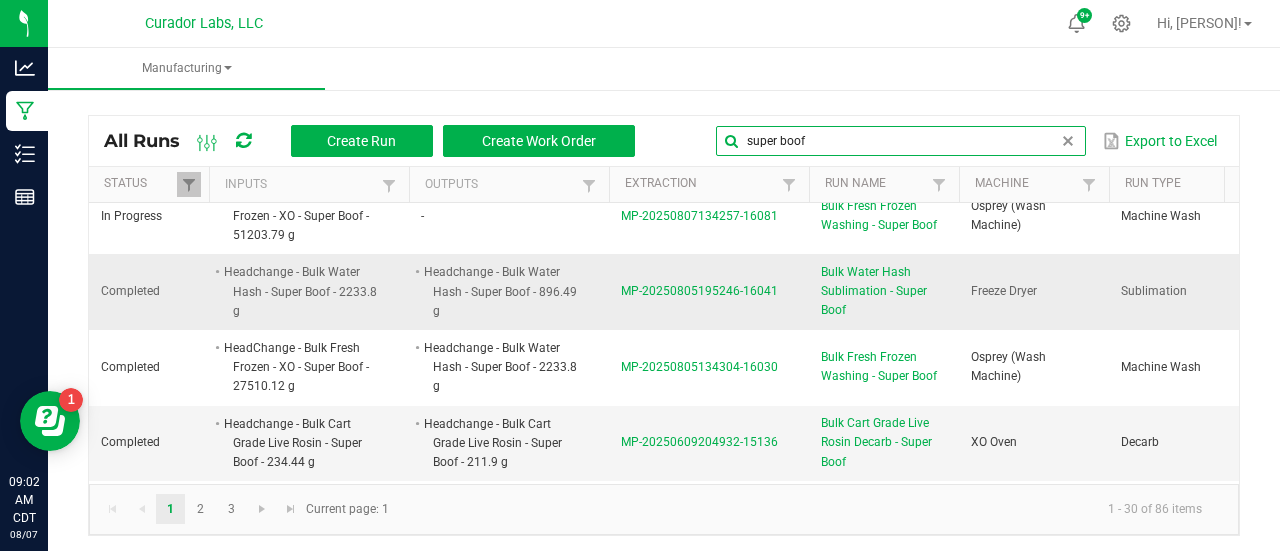 type on "super boof" 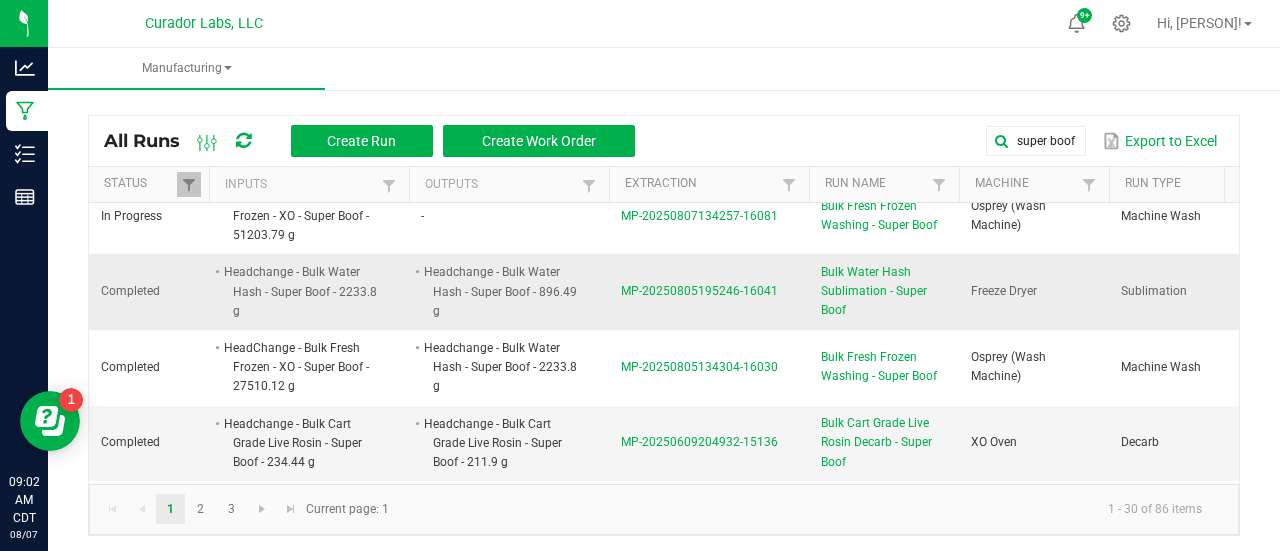 click on "Bulk Water Hash Sublimation - Super Boof" at bounding box center [884, 292] 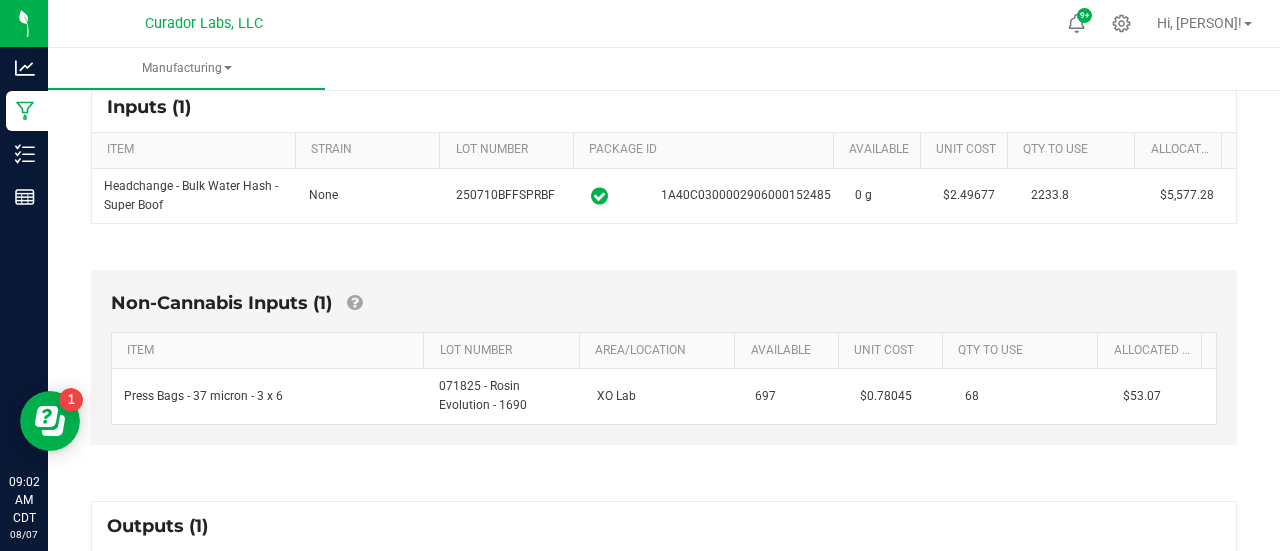 scroll, scrollTop: 595, scrollLeft: 0, axis: vertical 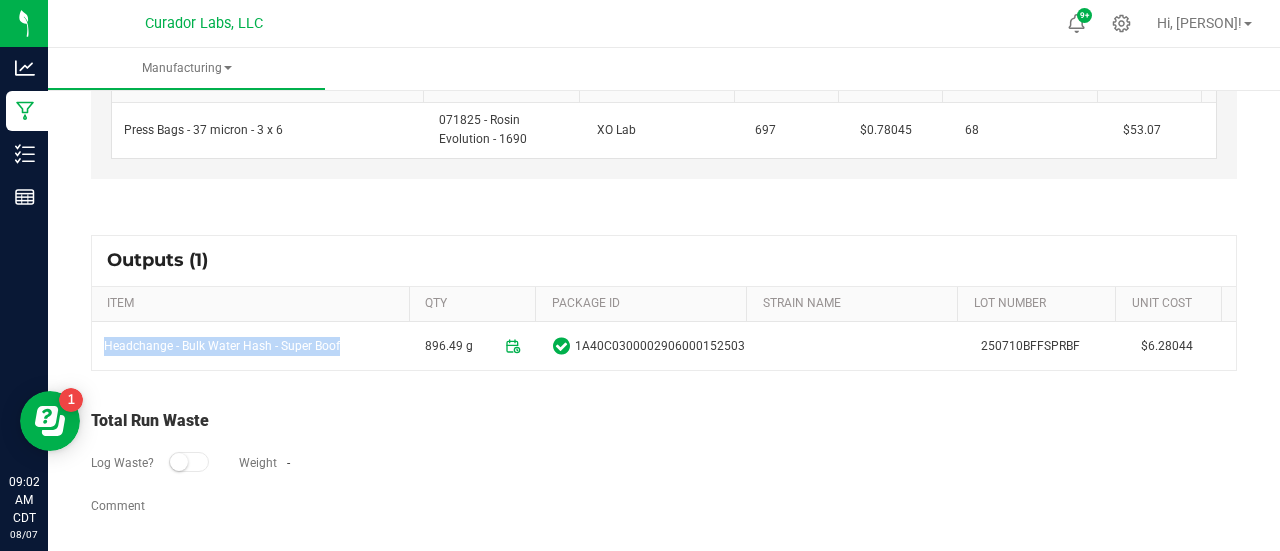 drag, startPoint x: 344, startPoint y: 342, endPoint x: 86, endPoint y: 333, distance: 258.15692 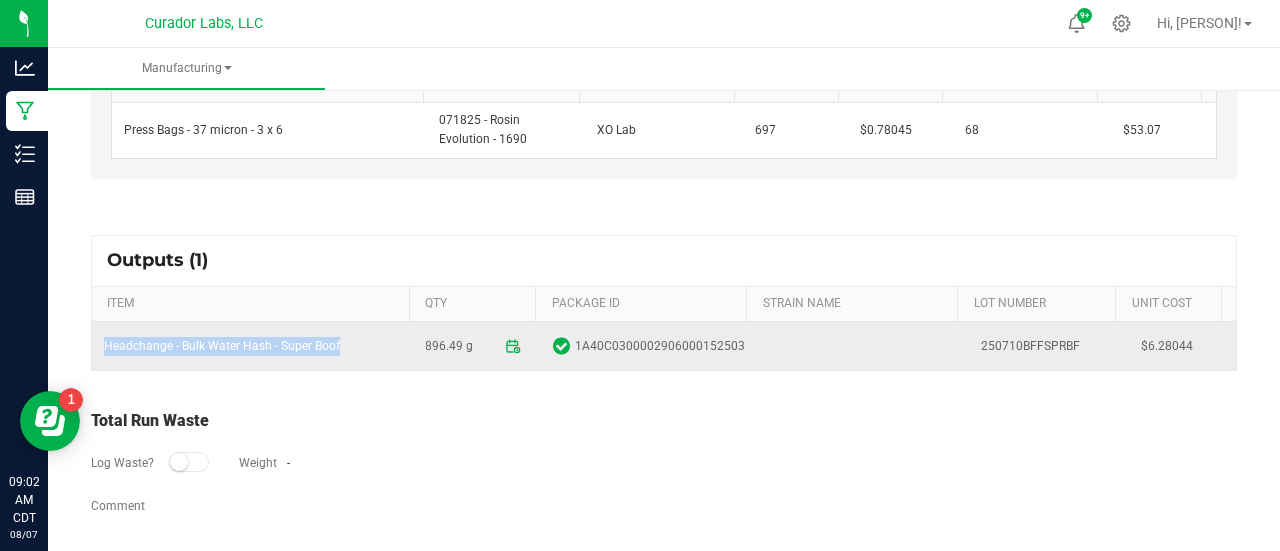copy on "Headchange - Bulk Water Hash - Super Boof" 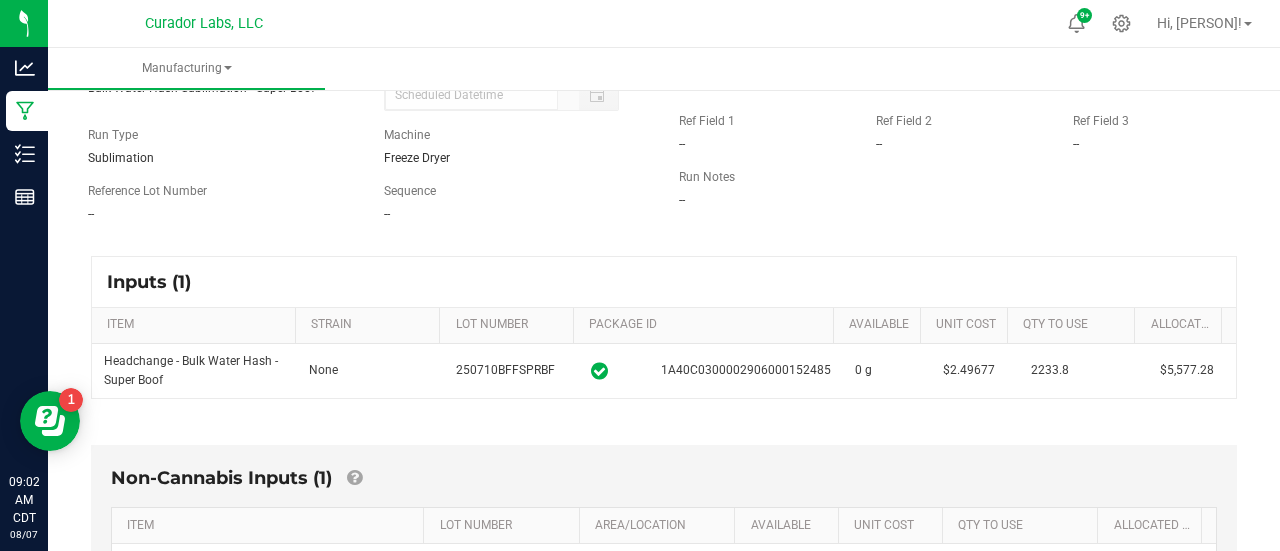 scroll, scrollTop: 0, scrollLeft: 0, axis: both 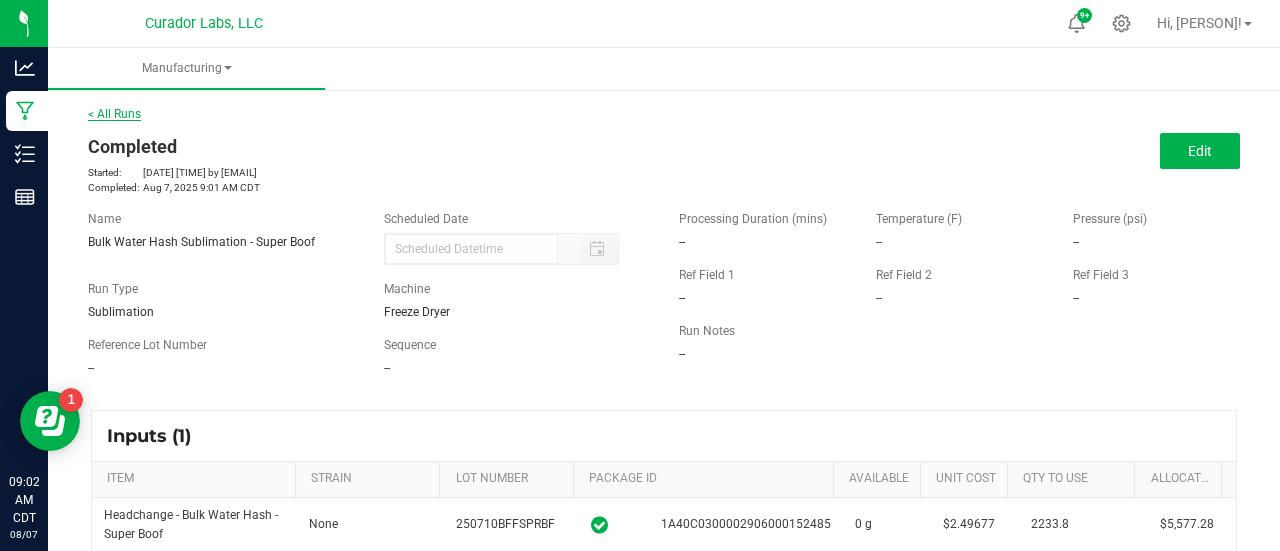 click on "< All Runs" at bounding box center (114, 114) 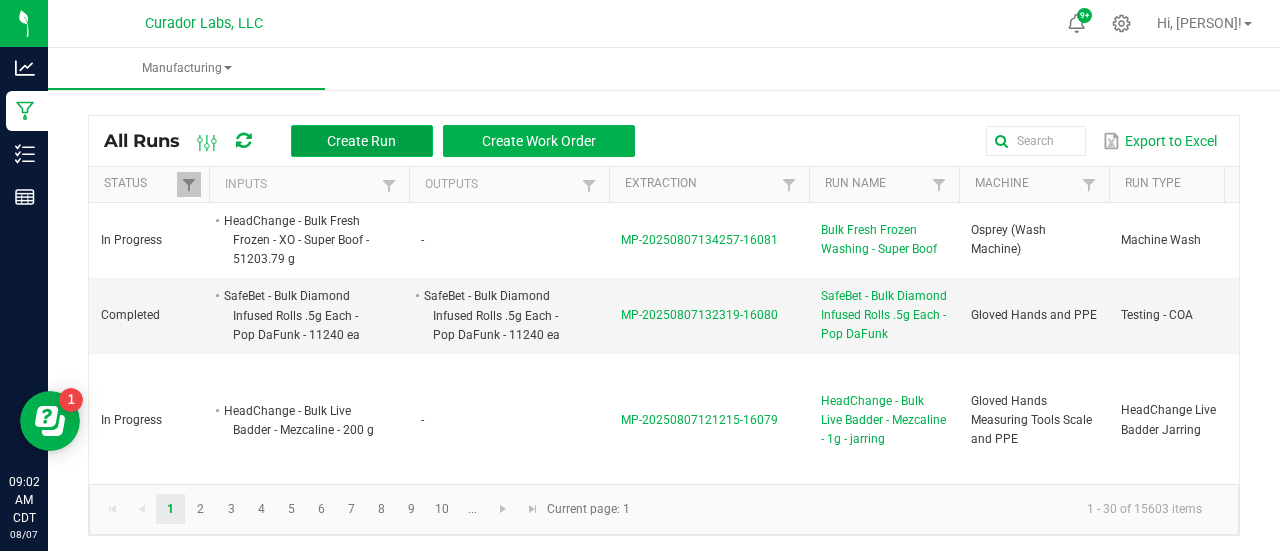 click on "Create Run" at bounding box center (361, 141) 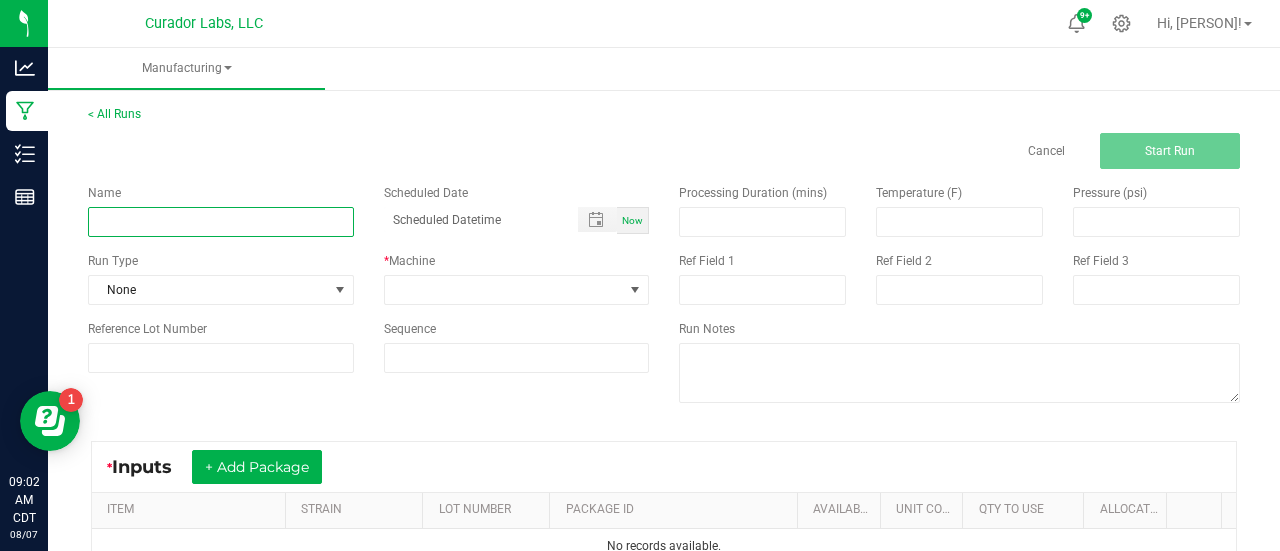 click at bounding box center [221, 222] 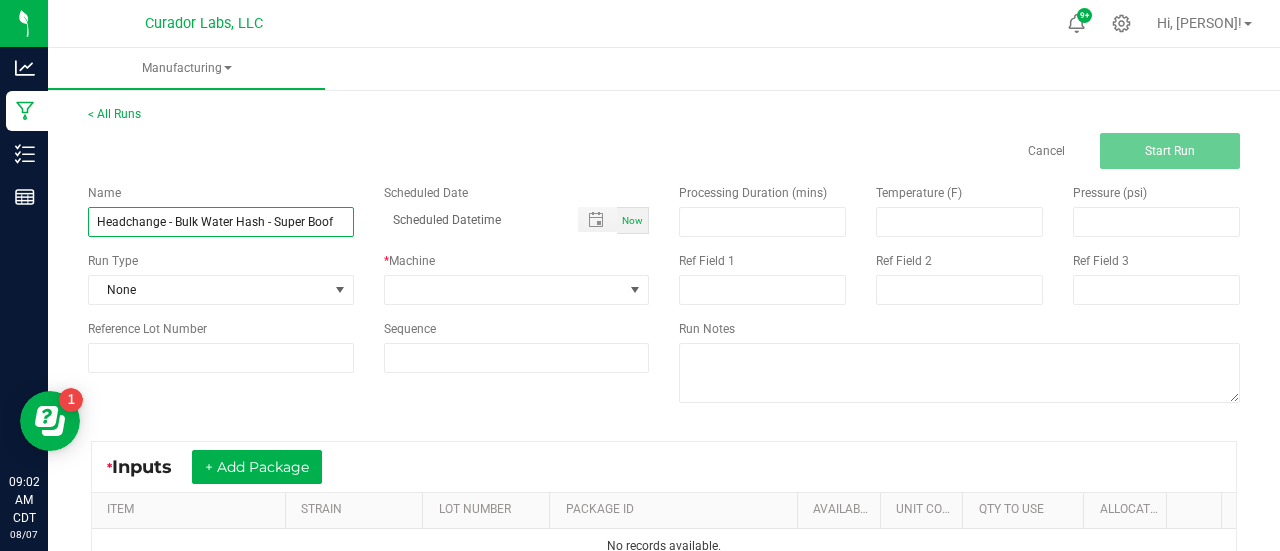 click on "Headchange - Bulk Water Hash - Super Boof" at bounding box center [221, 222] 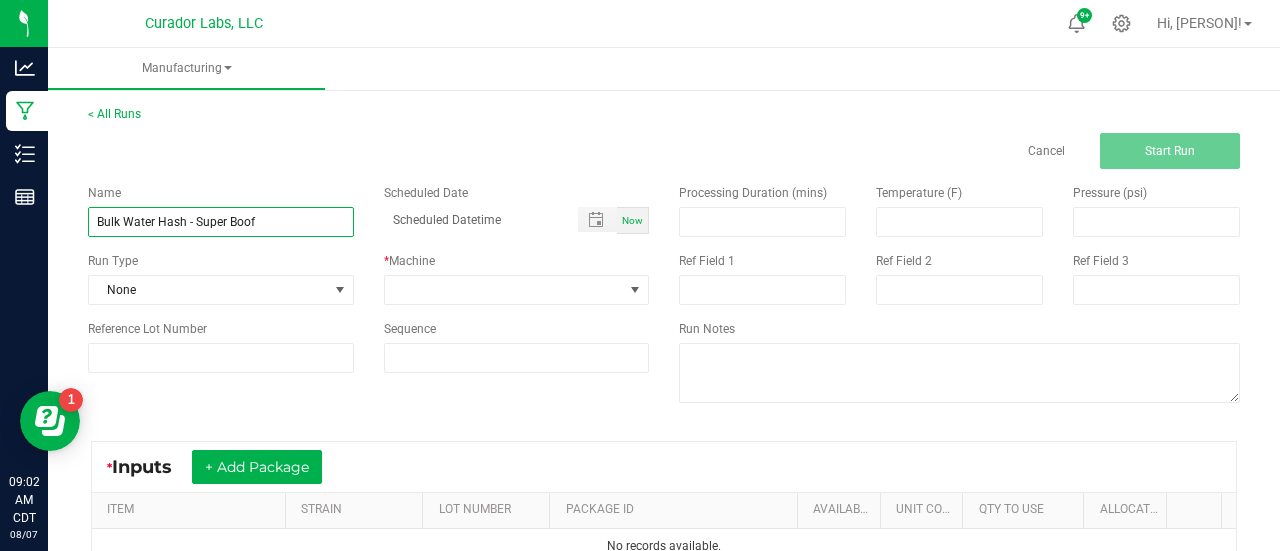 click on "Bulk Water Hash - Super Boof" at bounding box center (221, 222) 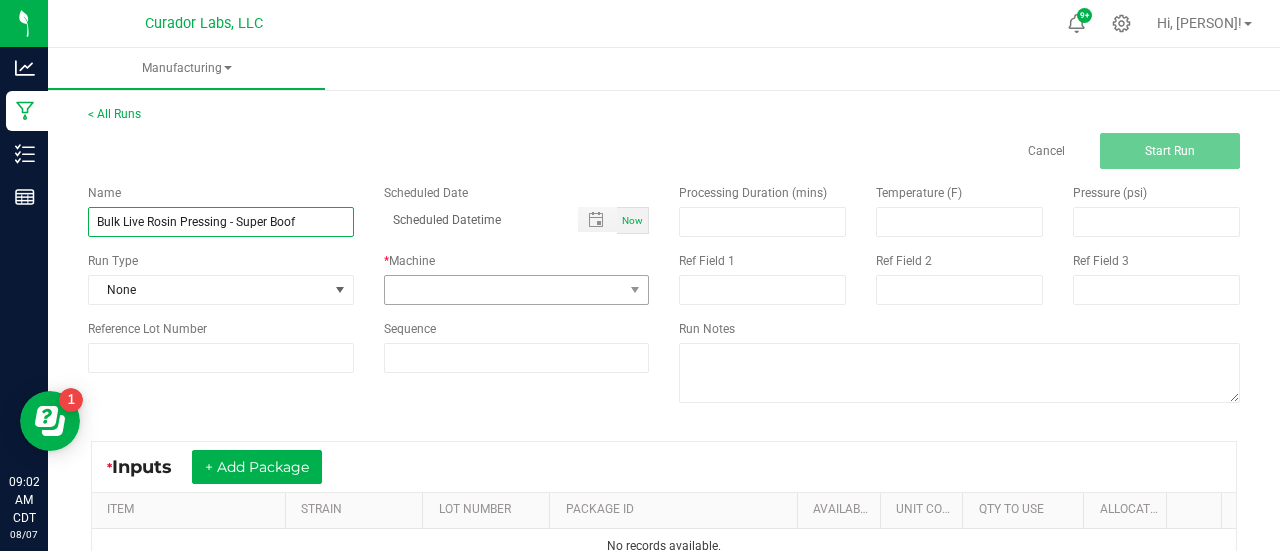 type on "Bulk Live Rosin Pressing - Super Boof" 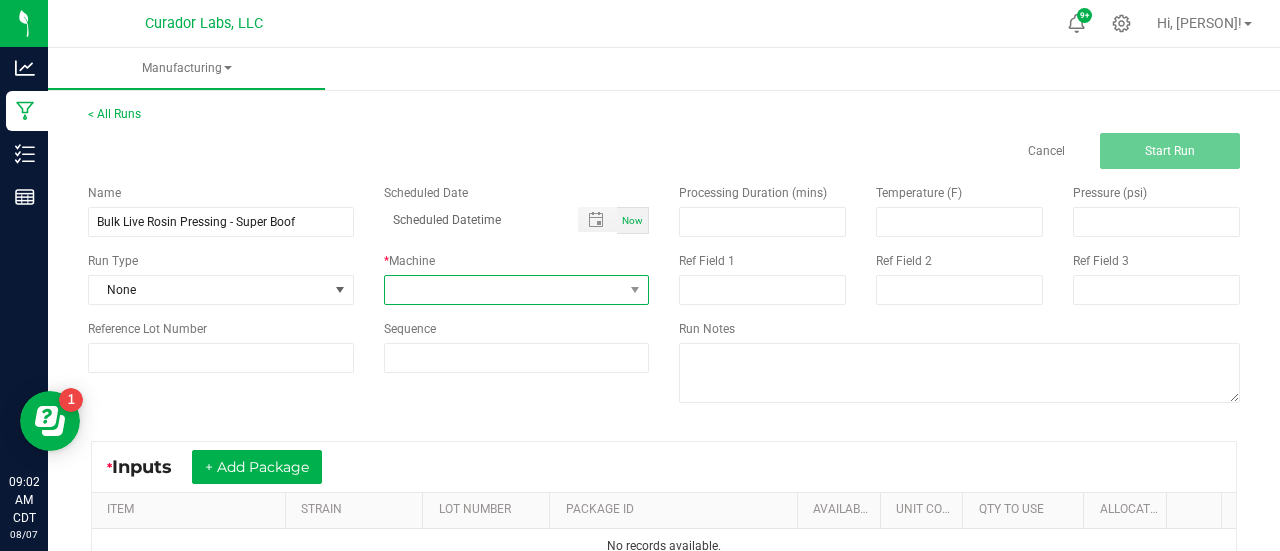 click at bounding box center (504, 290) 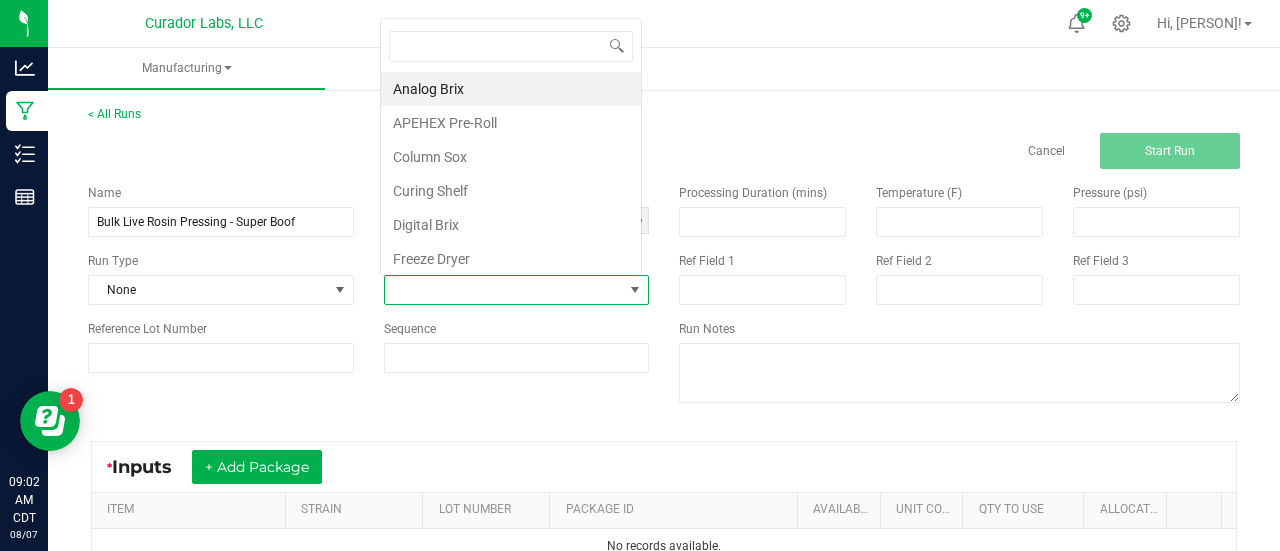 scroll, scrollTop: 0, scrollLeft: 0, axis: both 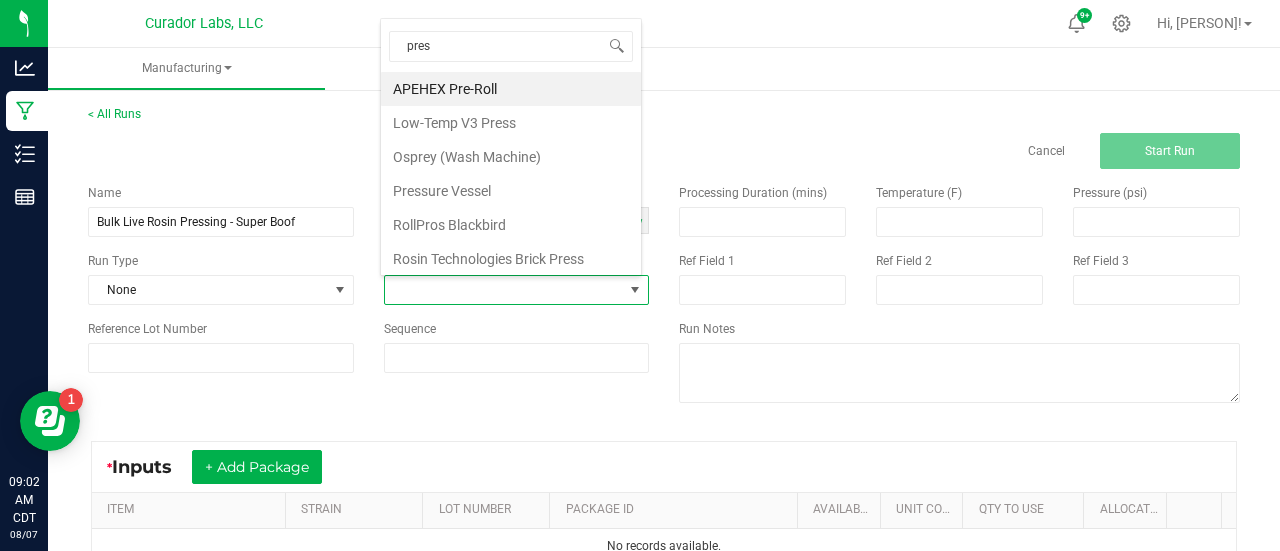 type on "press" 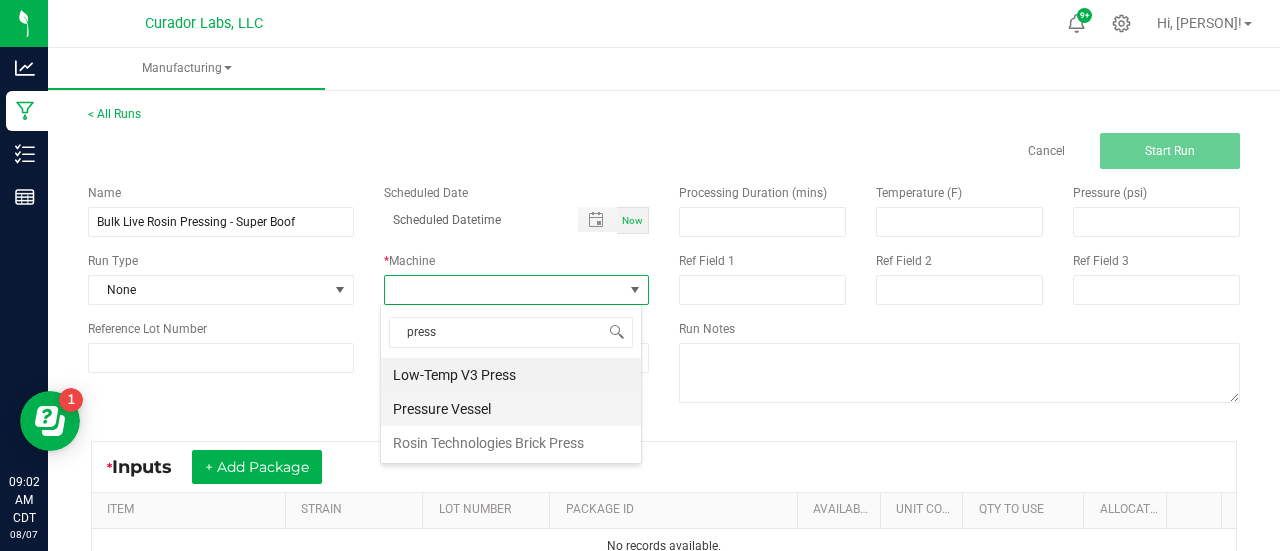 click on "Pressure Vessel" at bounding box center [511, 409] 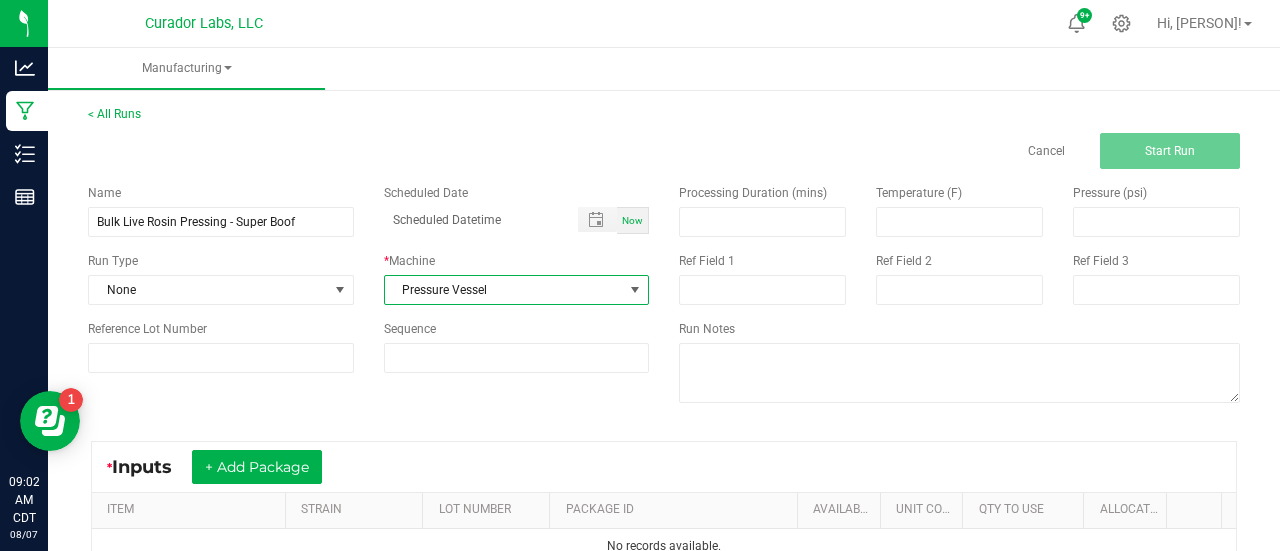 click on "Pressure Vessel" at bounding box center (504, 290) 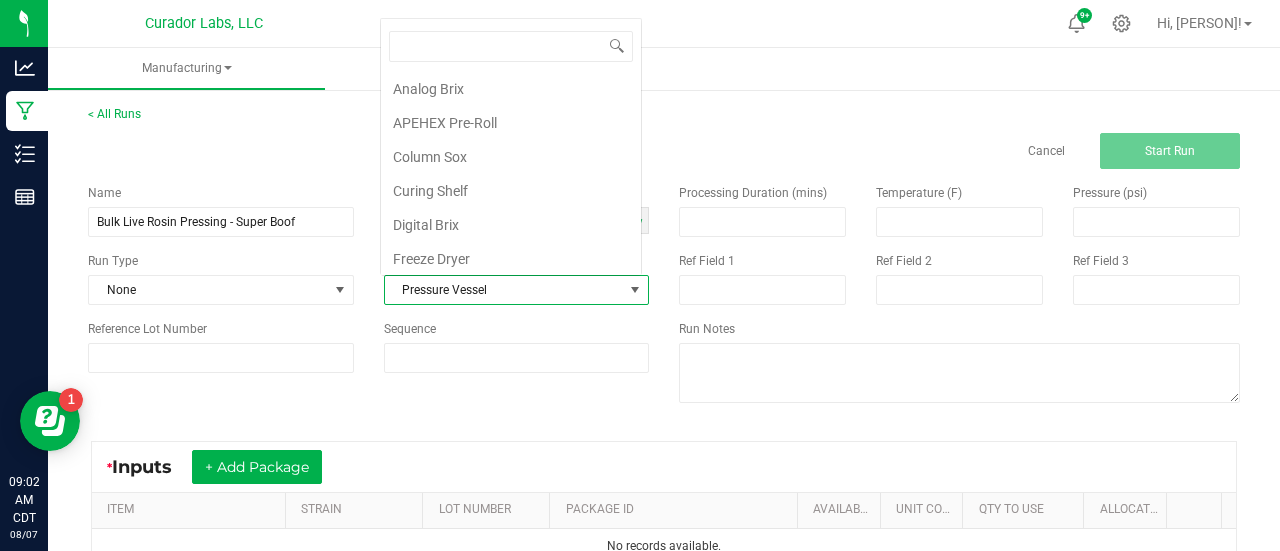 scroll, scrollTop: 0, scrollLeft: 0, axis: both 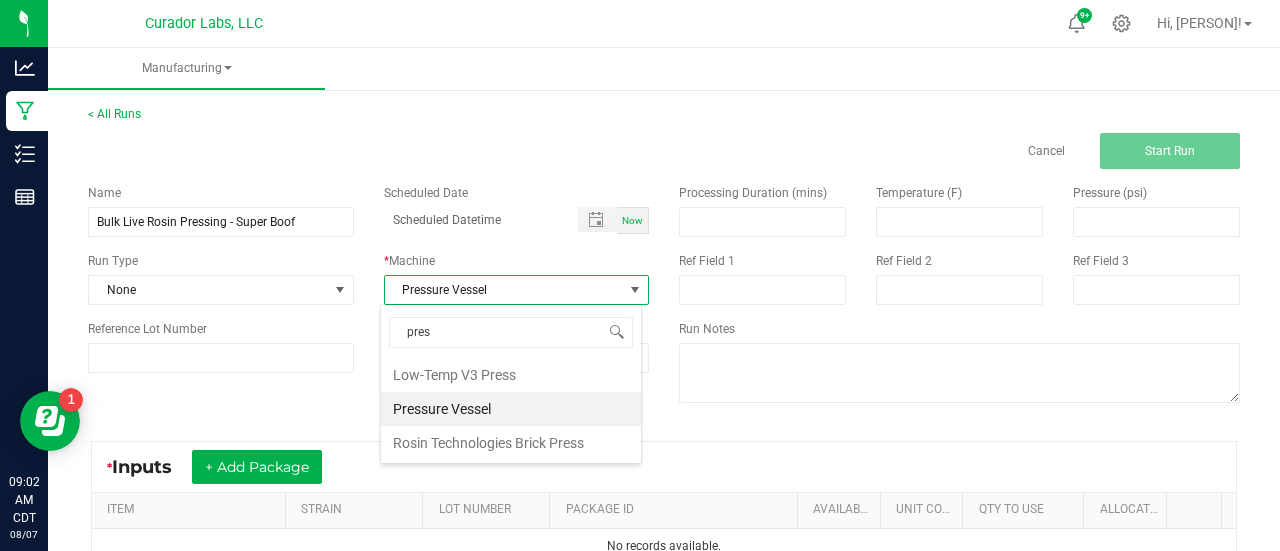 type on "press" 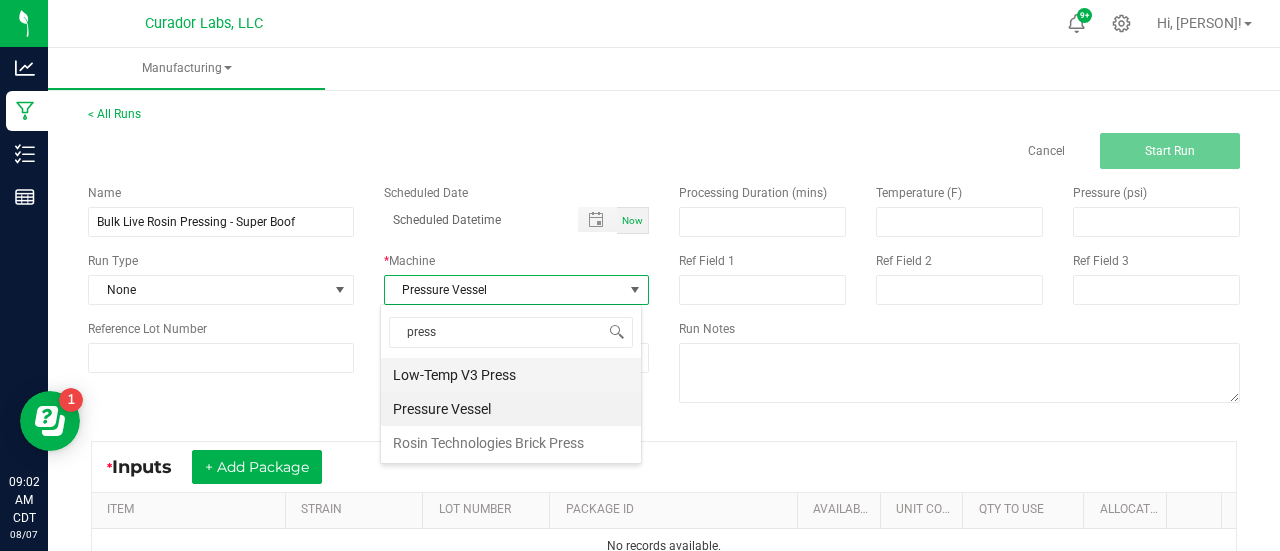 click on "Low-Temp V3 Press" at bounding box center (511, 375) 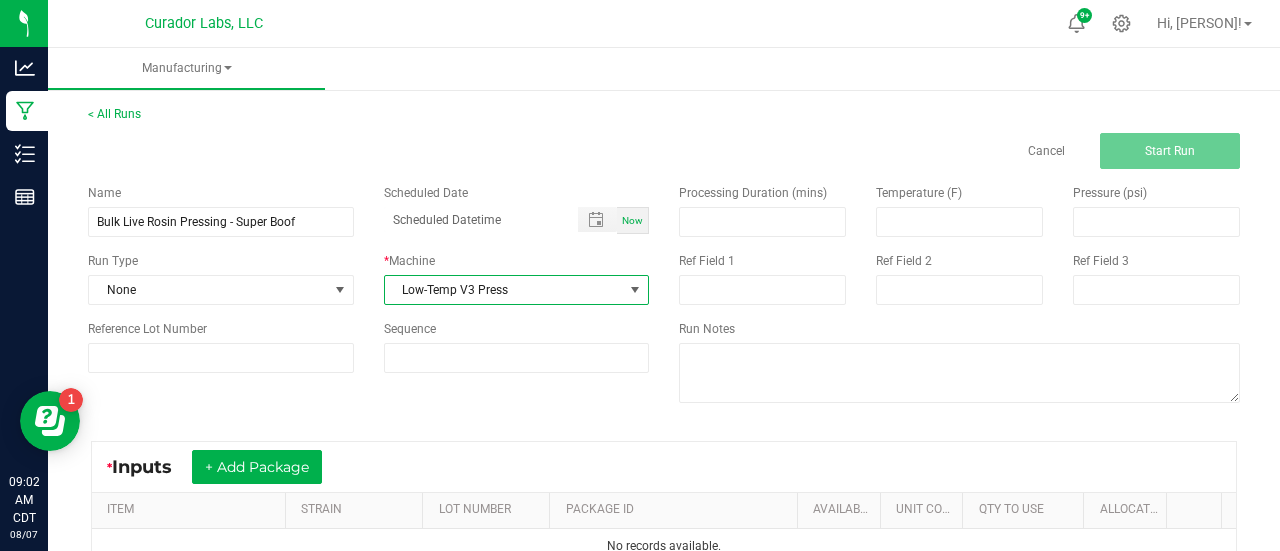 click on "*    Inputs    + Add Package  ITEM STRAIN LOT NUMBER PACKAGE ID AVAILABLE Unit Cost QTY TO USE Allocated Cost  No records available." at bounding box center [664, 503] 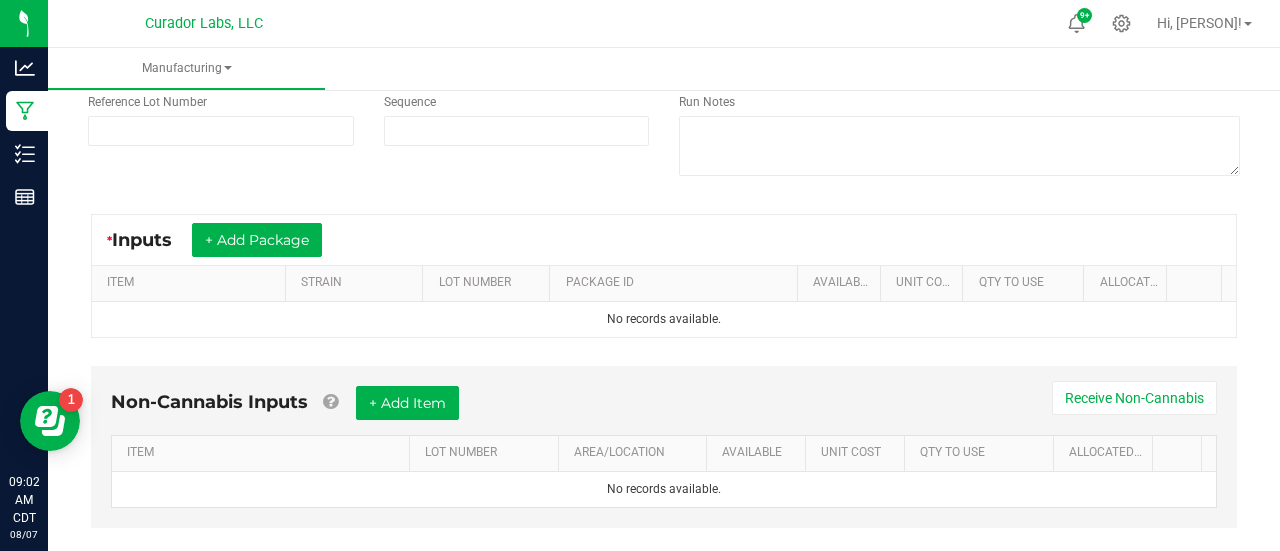 scroll, scrollTop: 228, scrollLeft: 0, axis: vertical 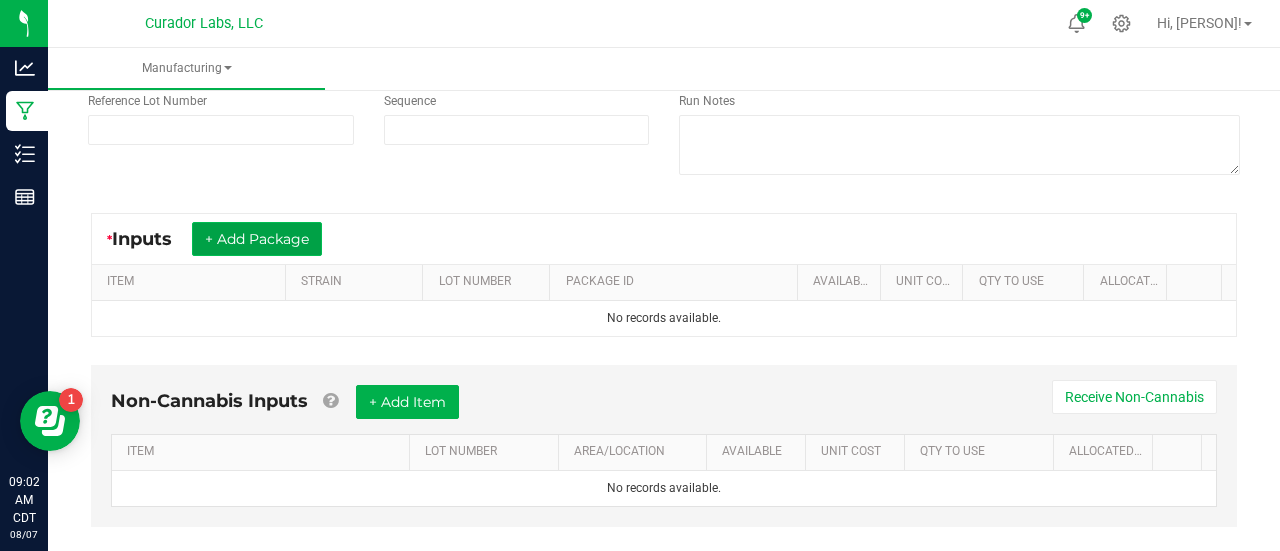 click on "+ Add Package" at bounding box center [257, 239] 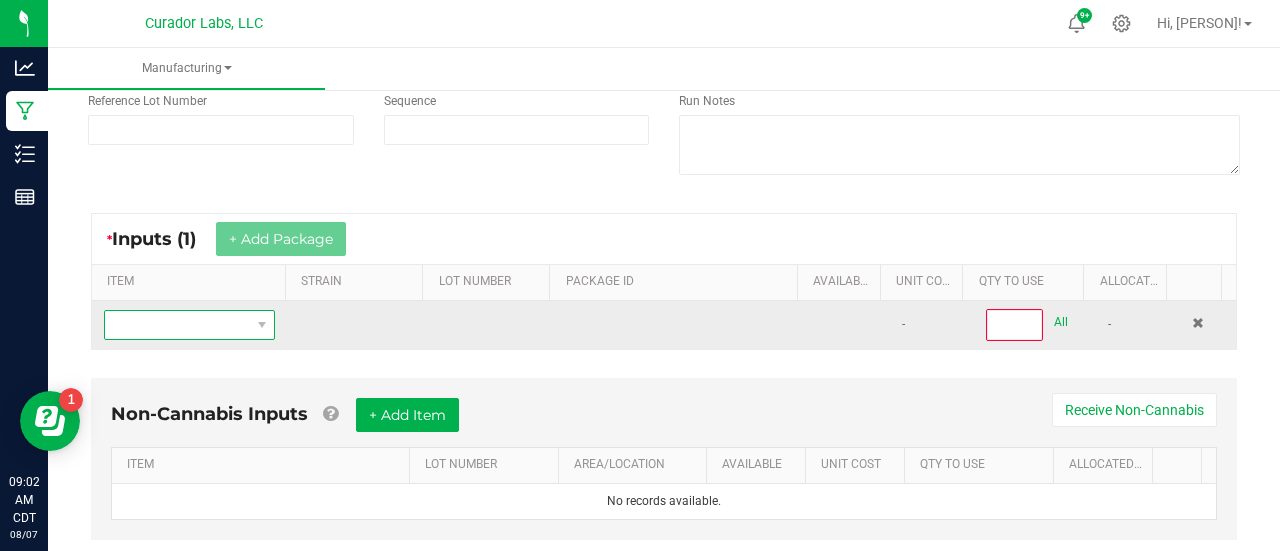 click at bounding box center (177, 325) 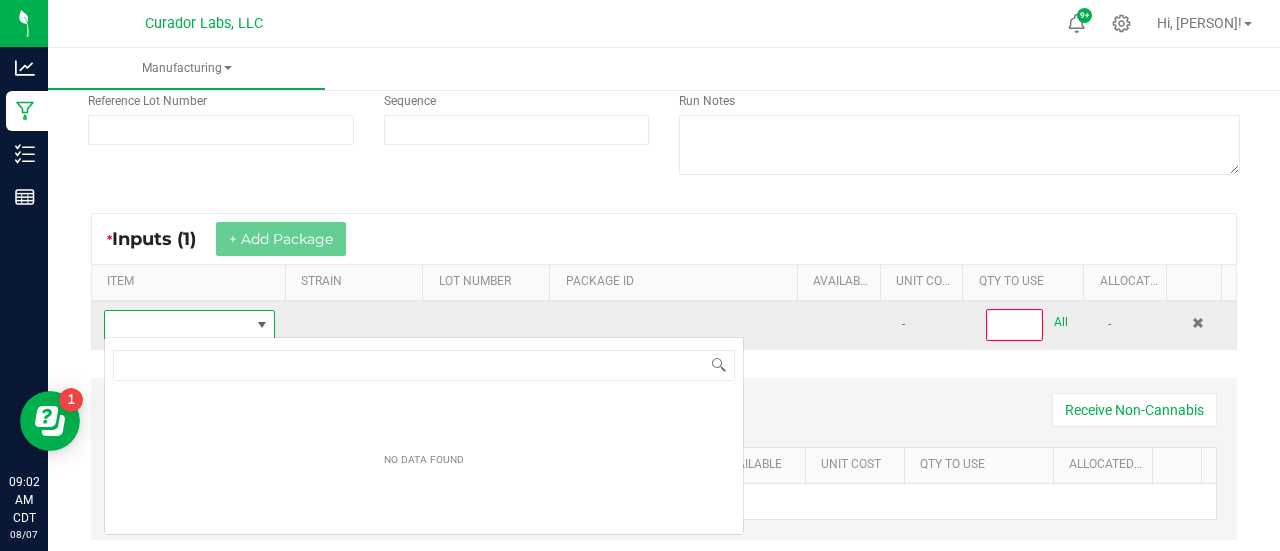 scroll, scrollTop: 99970, scrollLeft: 99834, axis: both 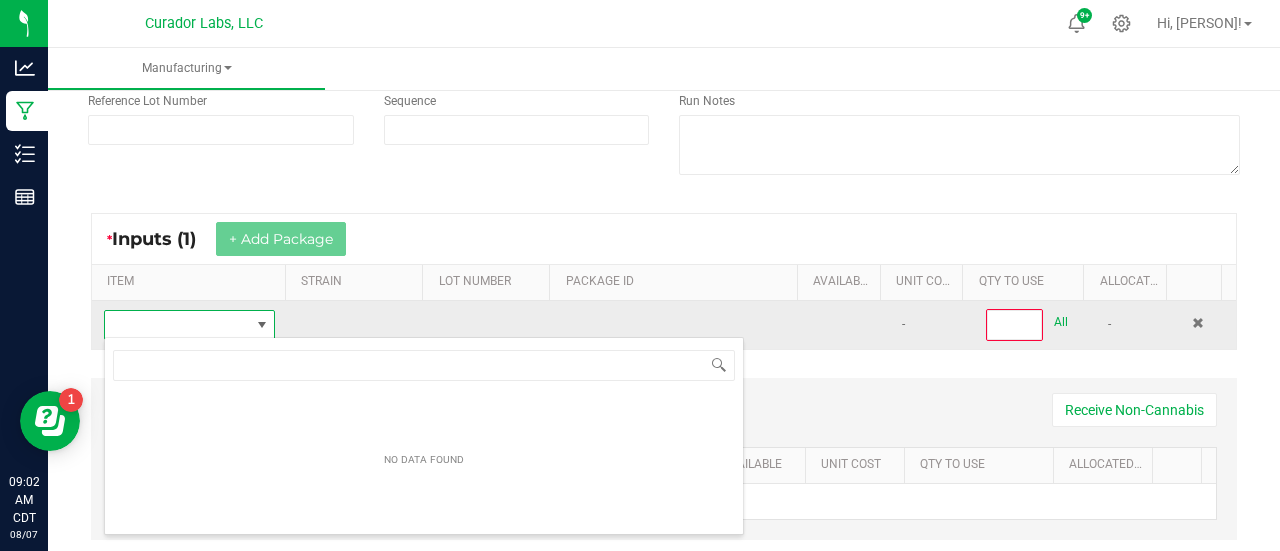 type on "Headchange - Bulk Water Hash - Super Boof" 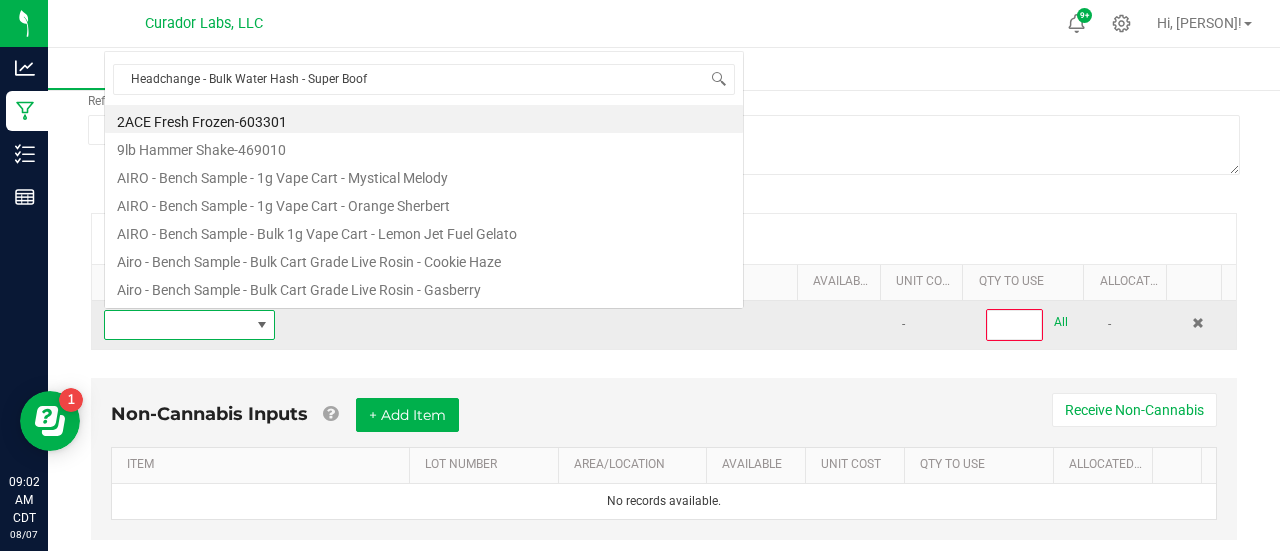scroll, scrollTop: 29, scrollLeft: 164, axis: both 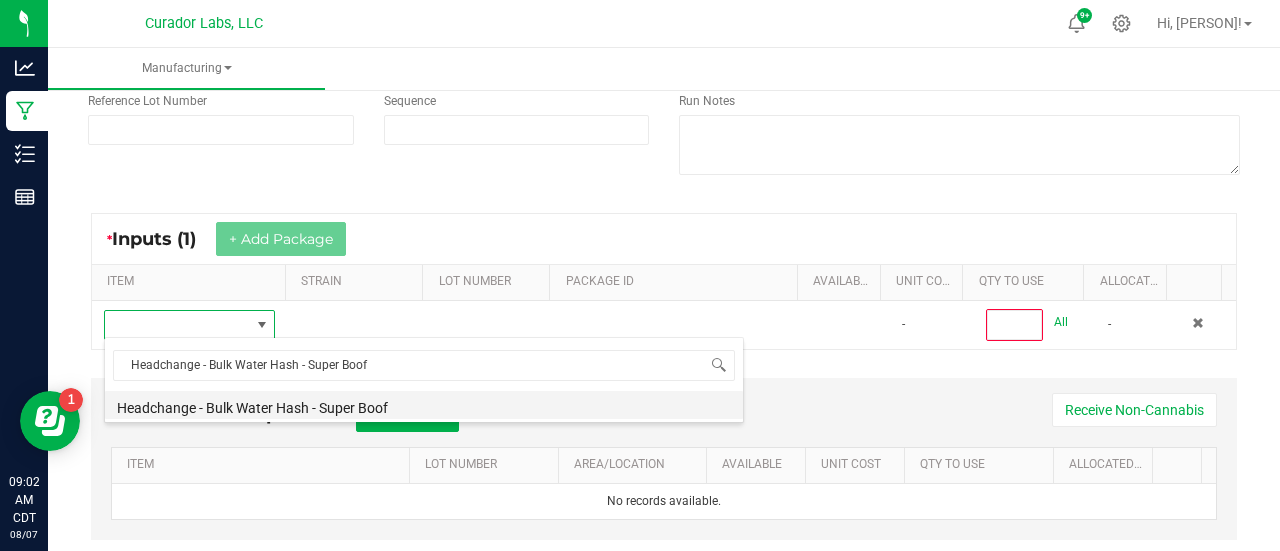 click on "Headchange - Bulk Water Hash - Super Boof" at bounding box center (424, 405) 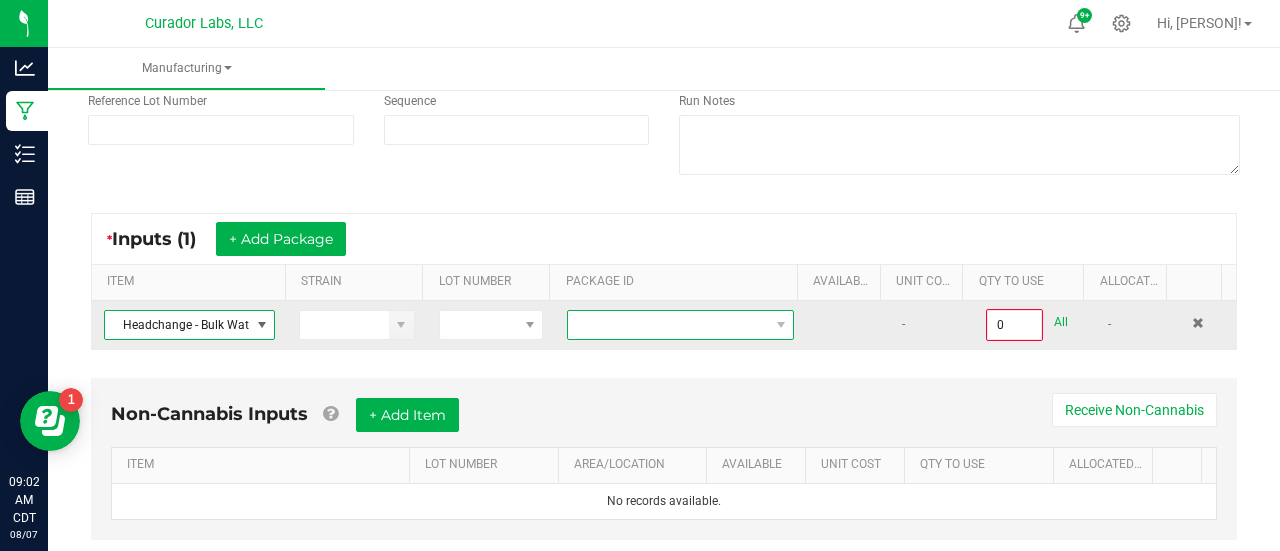click at bounding box center [668, 325] 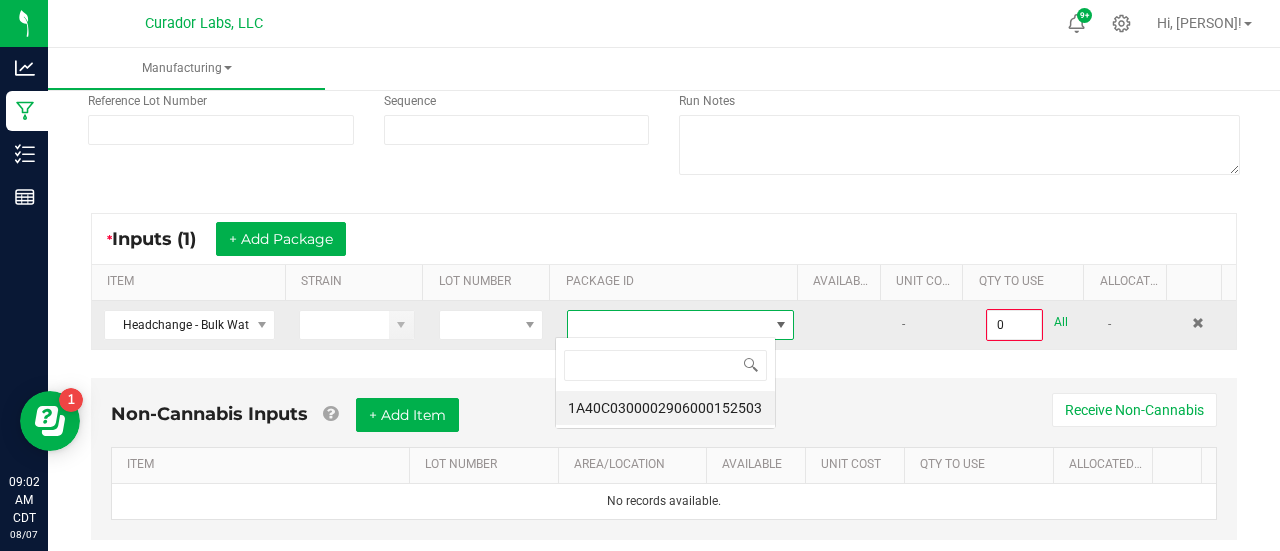 scroll, scrollTop: 99970, scrollLeft: 99779, axis: both 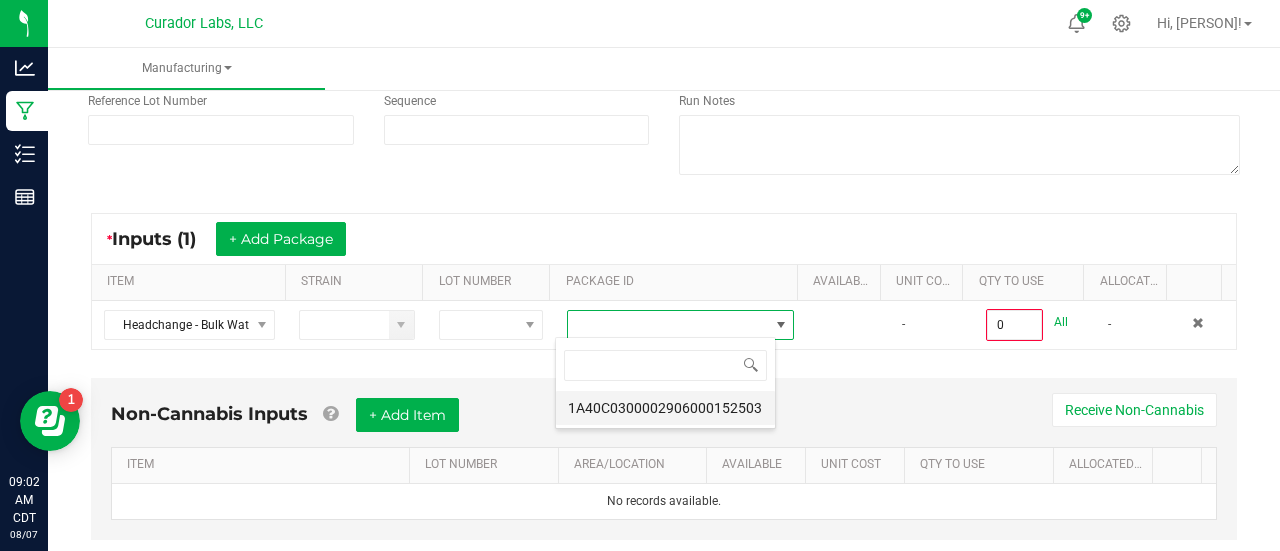 click on "1A40C0300002906000152503" at bounding box center [665, 408] 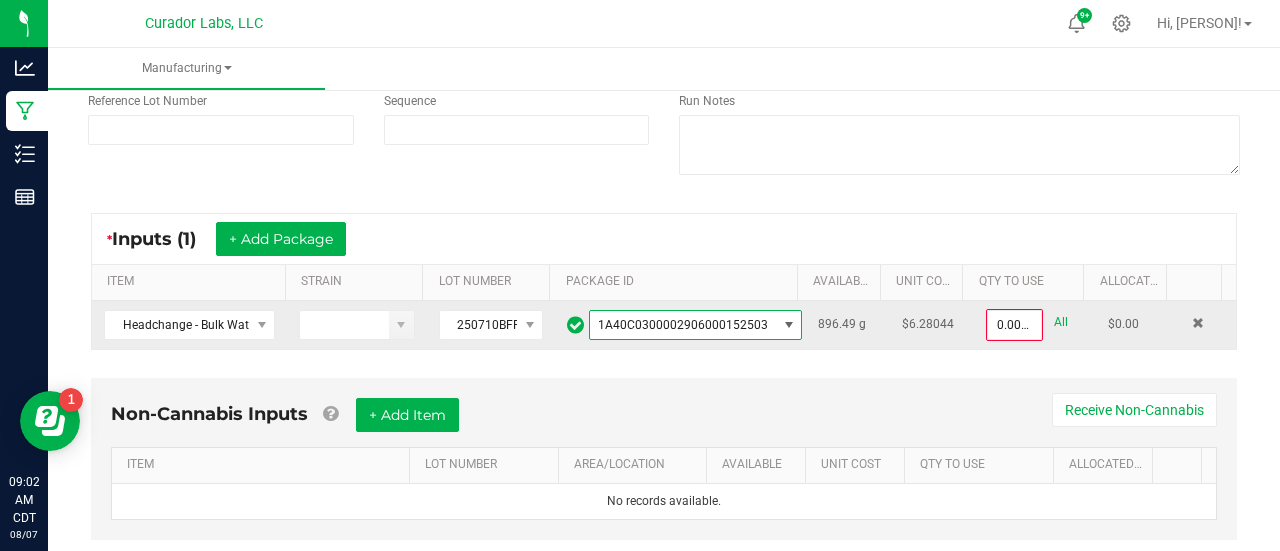 click on "All" at bounding box center [1061, 322] 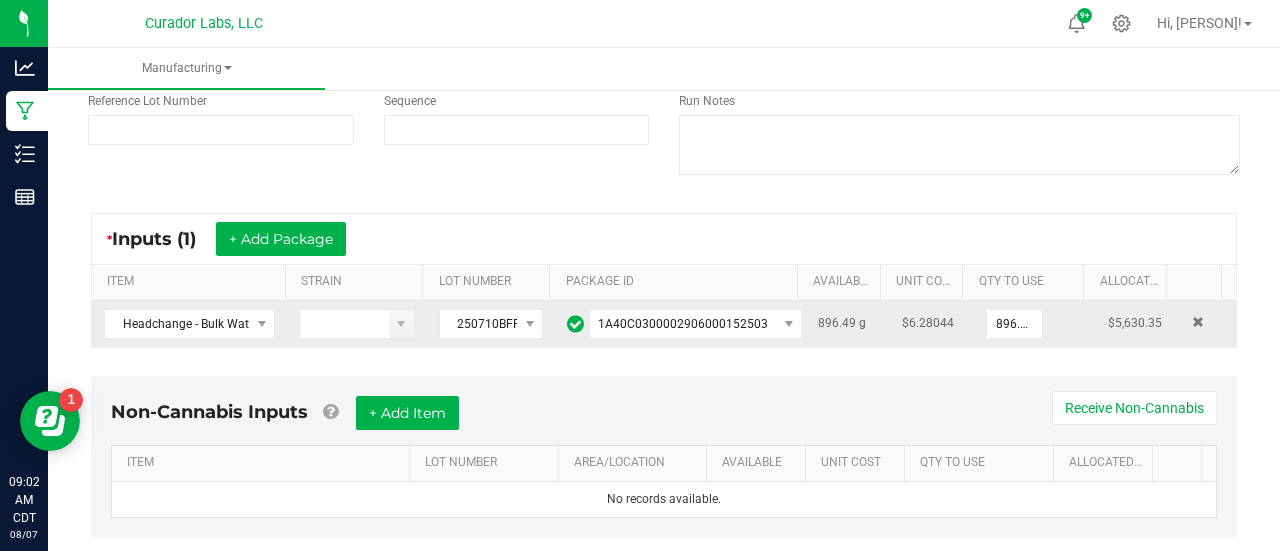 click on "*    Inputs (1)   + Add Package" at bounding box center [664, 239] 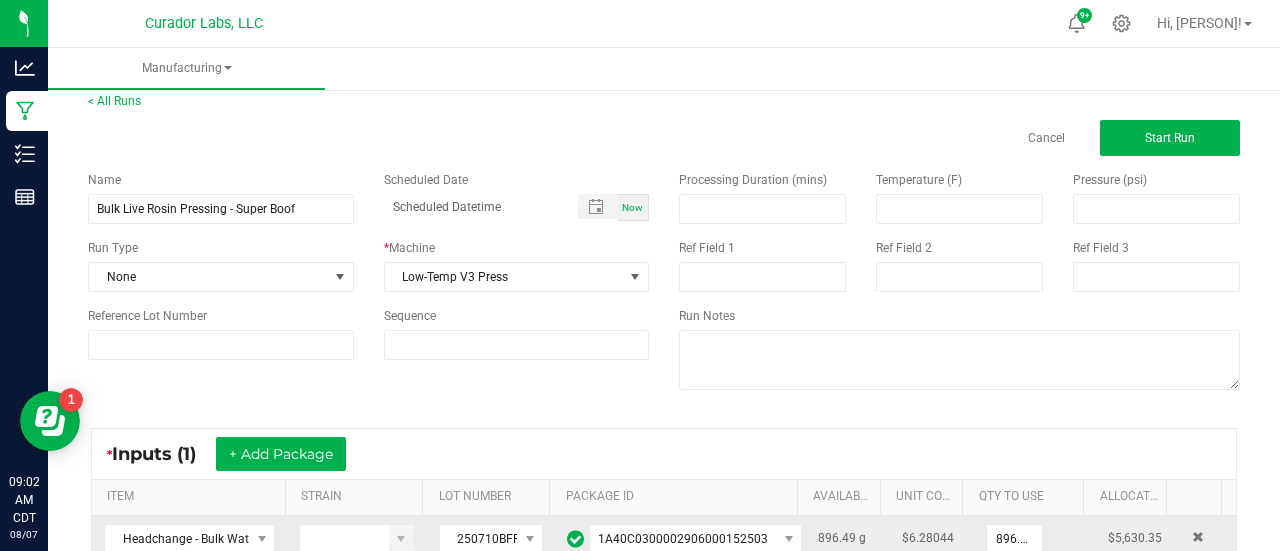 scroll, scrollTop: 0, scrollLeft: 0, axis: both 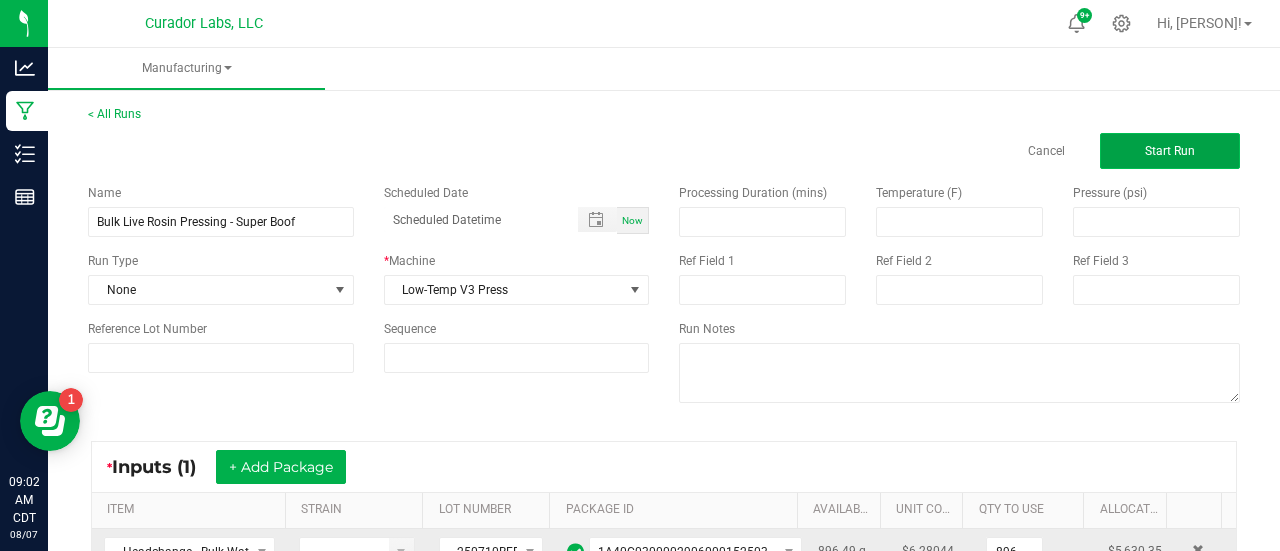 click on "Start Run" 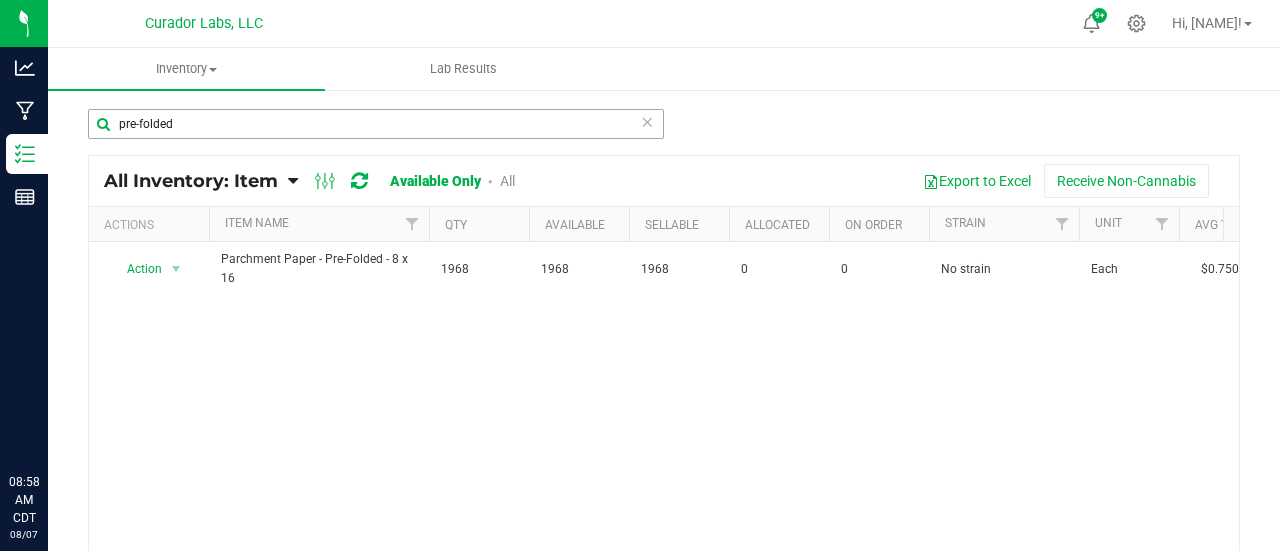 scroll, scrollTop: 0, scrollLeft: 0, axis: both 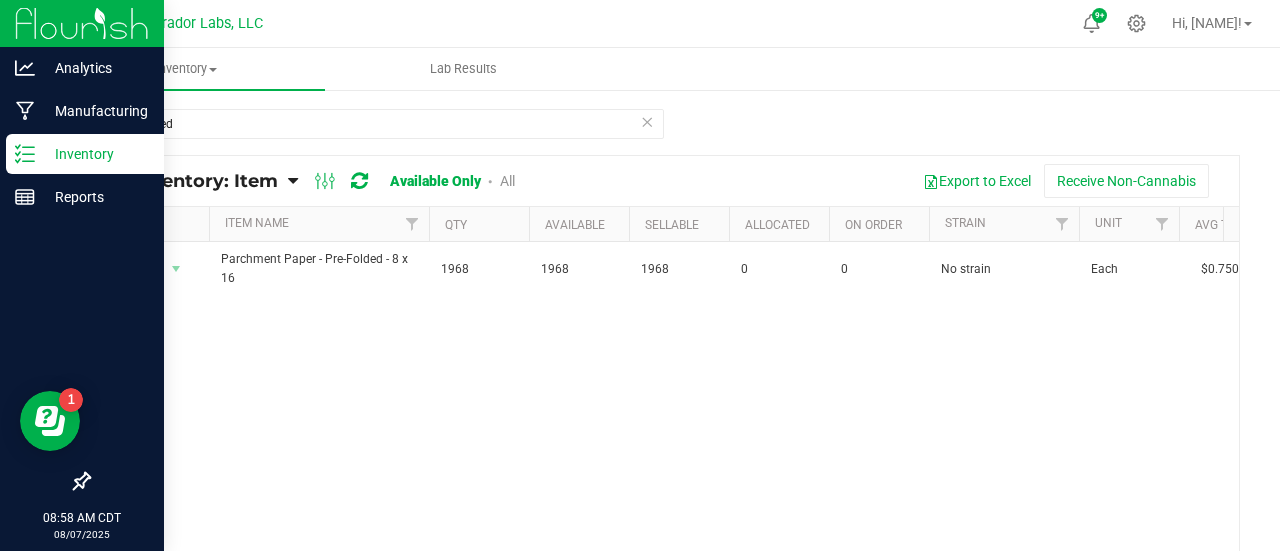 click on "Inventory" at bounding box center (85, 154) 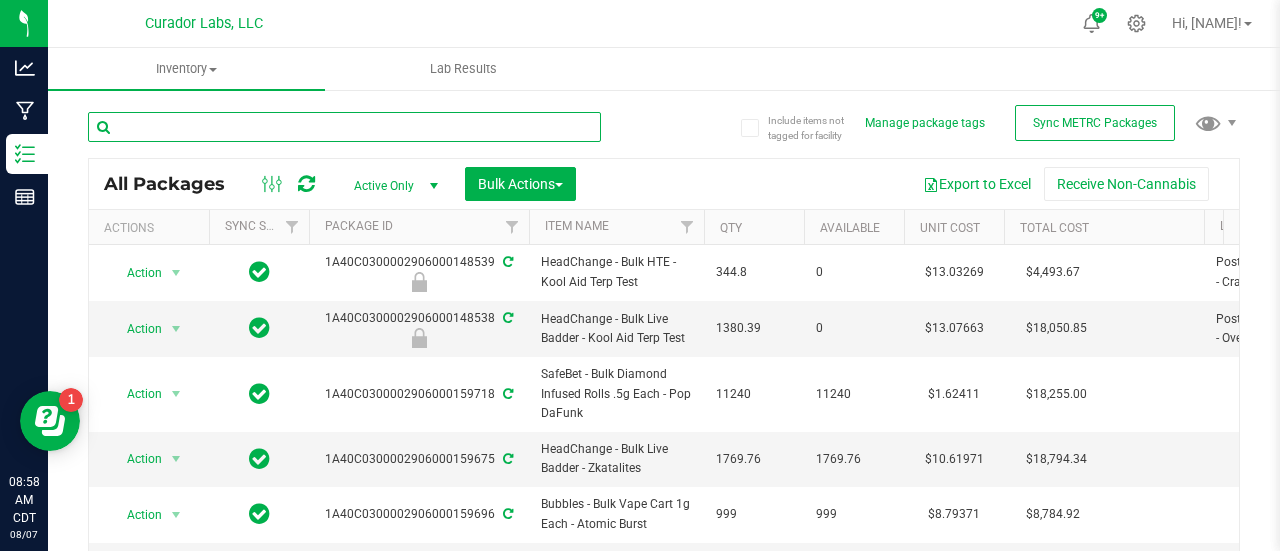 click at bounding box center (344, 127) 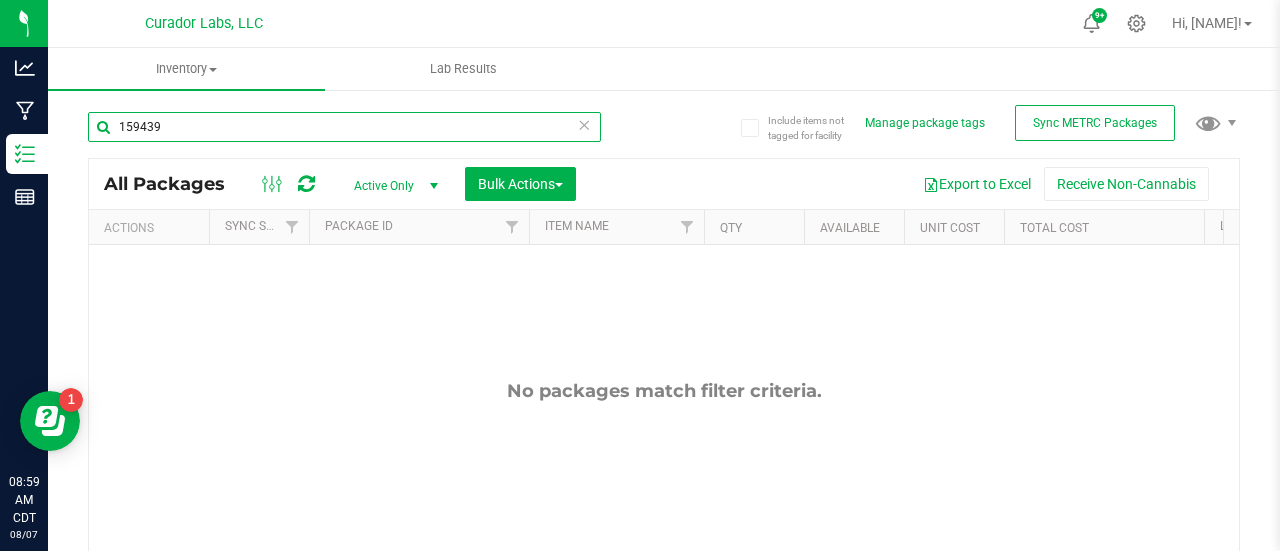 drag, startPoint x: 229, startPoint y: 125, endPoint x: 96, endPoint y: 125, distance: 133 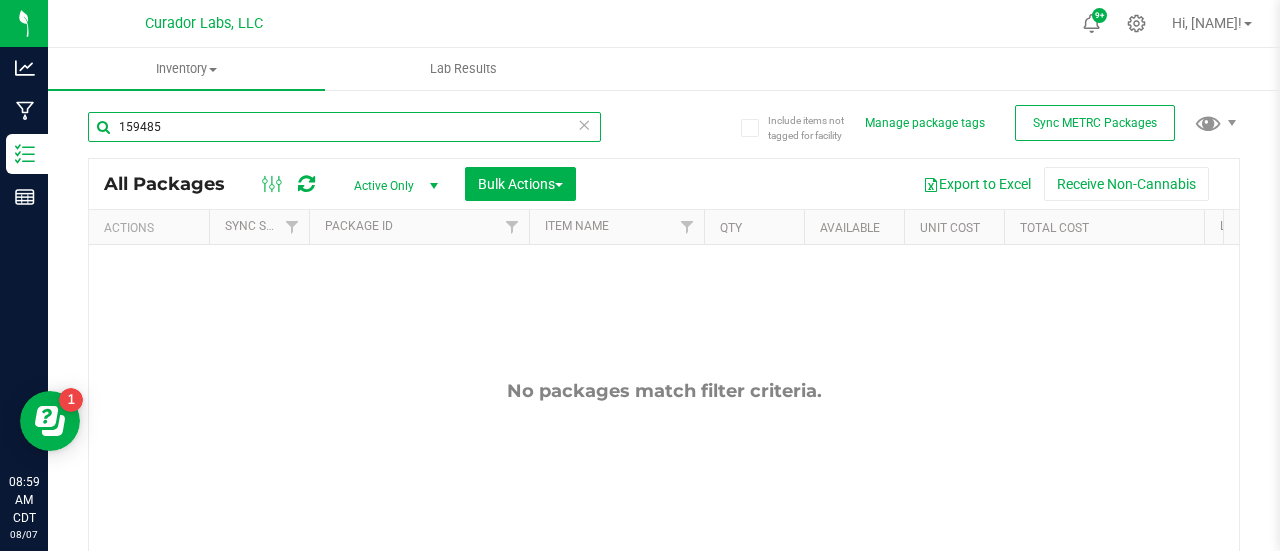 type on "159485" 